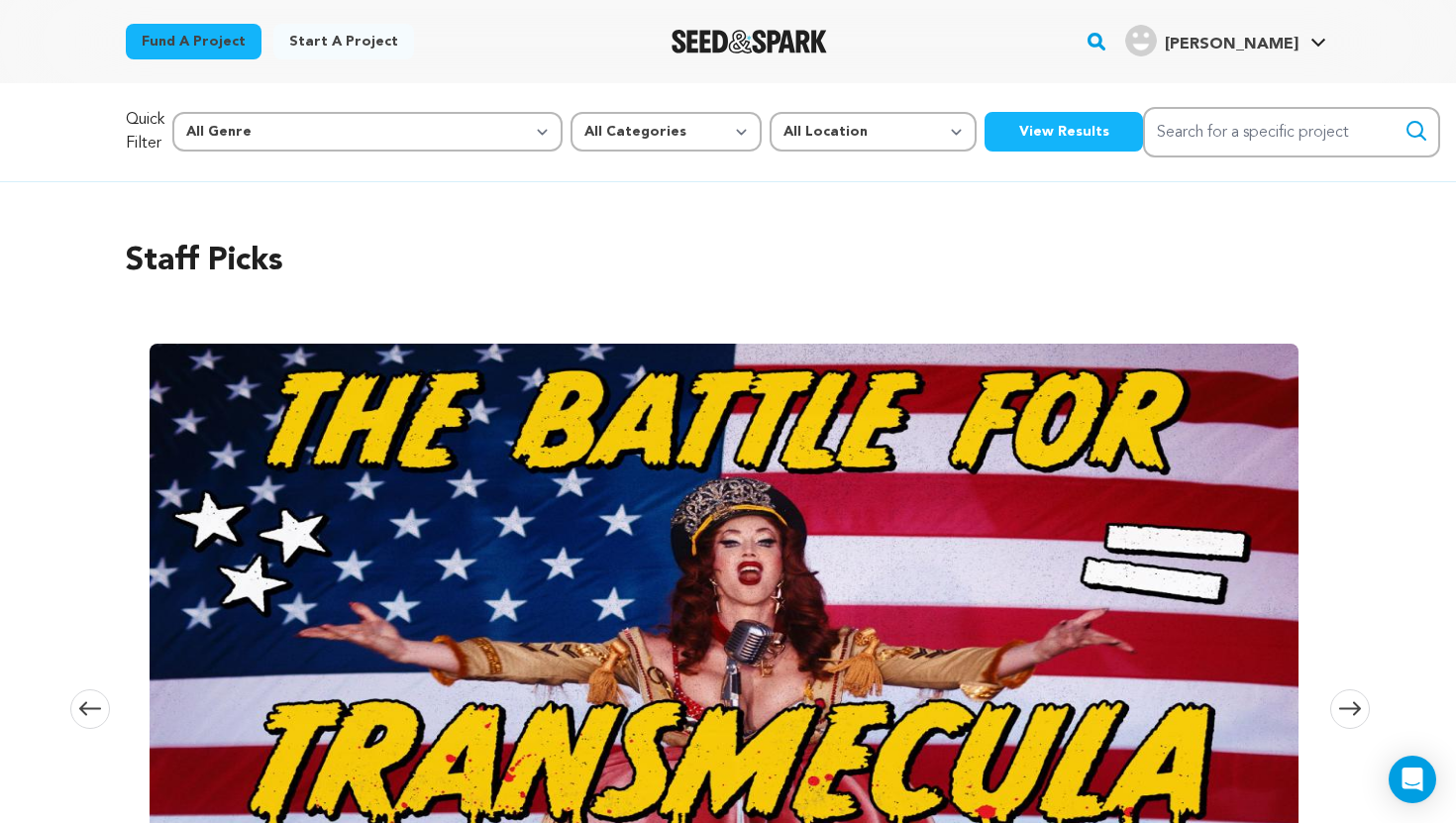 scroll, scrollTop: 0, scrollLeft: 0, axis: both 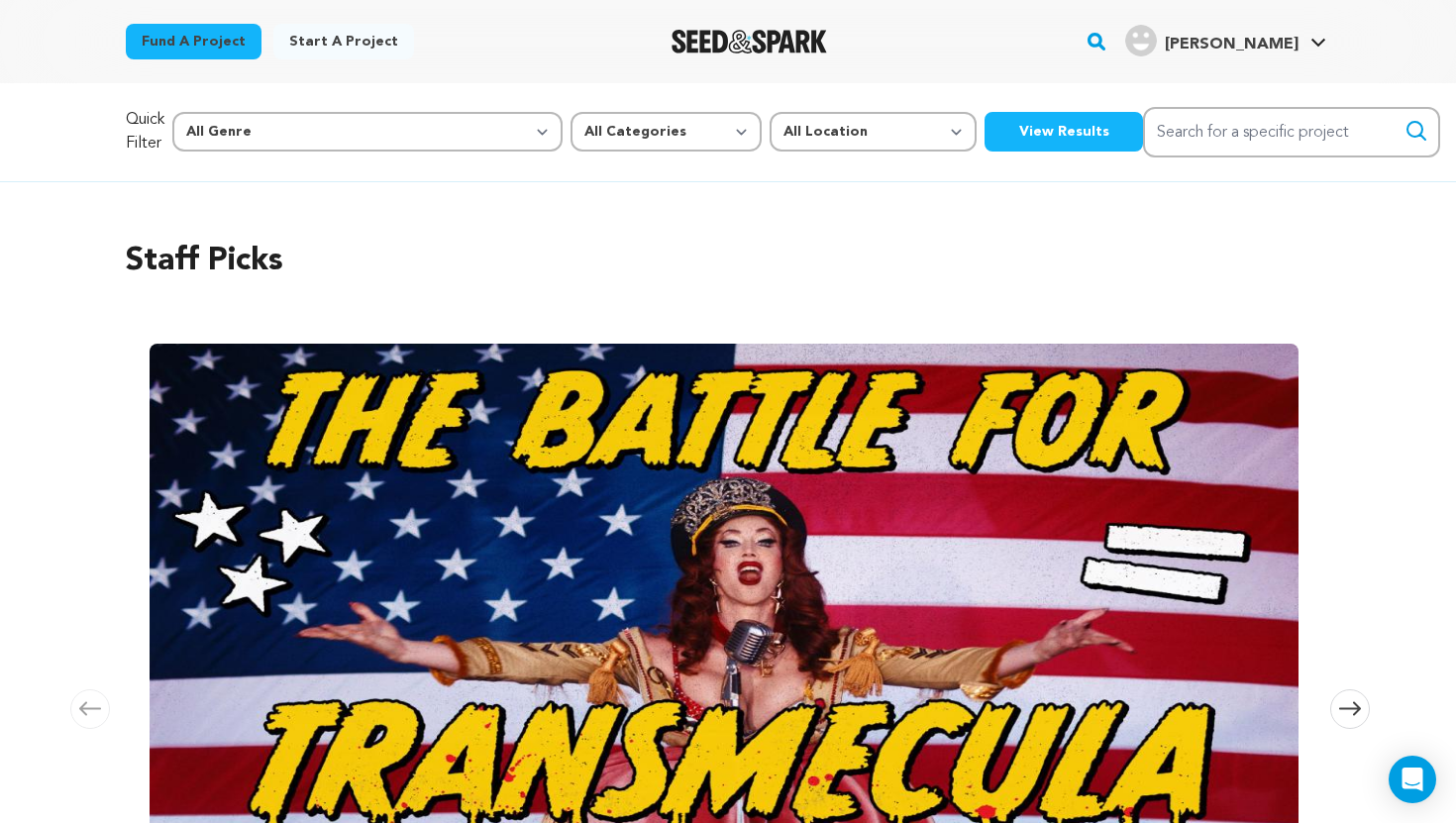 click on "Staff Picks
[GEOGRAPHIC_DATA]
Skip to previous slide page
[GEOGRAPHIC_DATA]
The Battle for Transmecula
Studio [PERSON_NAME]
In Temecula’s wine country, Trans icon Love [PERSON_NAME] battles a corrupt council, hateful [DEMOGRAPHIC_DATA], and right-wing podcaster to save her [DEMOGRAPHIC_DATA] sanctuary, [GEOGRAPHIC_DATA]. This powerful docu-narrative hybrid is a bold fight for visibility, safety, and freedom." at bounding box center (728, 646) 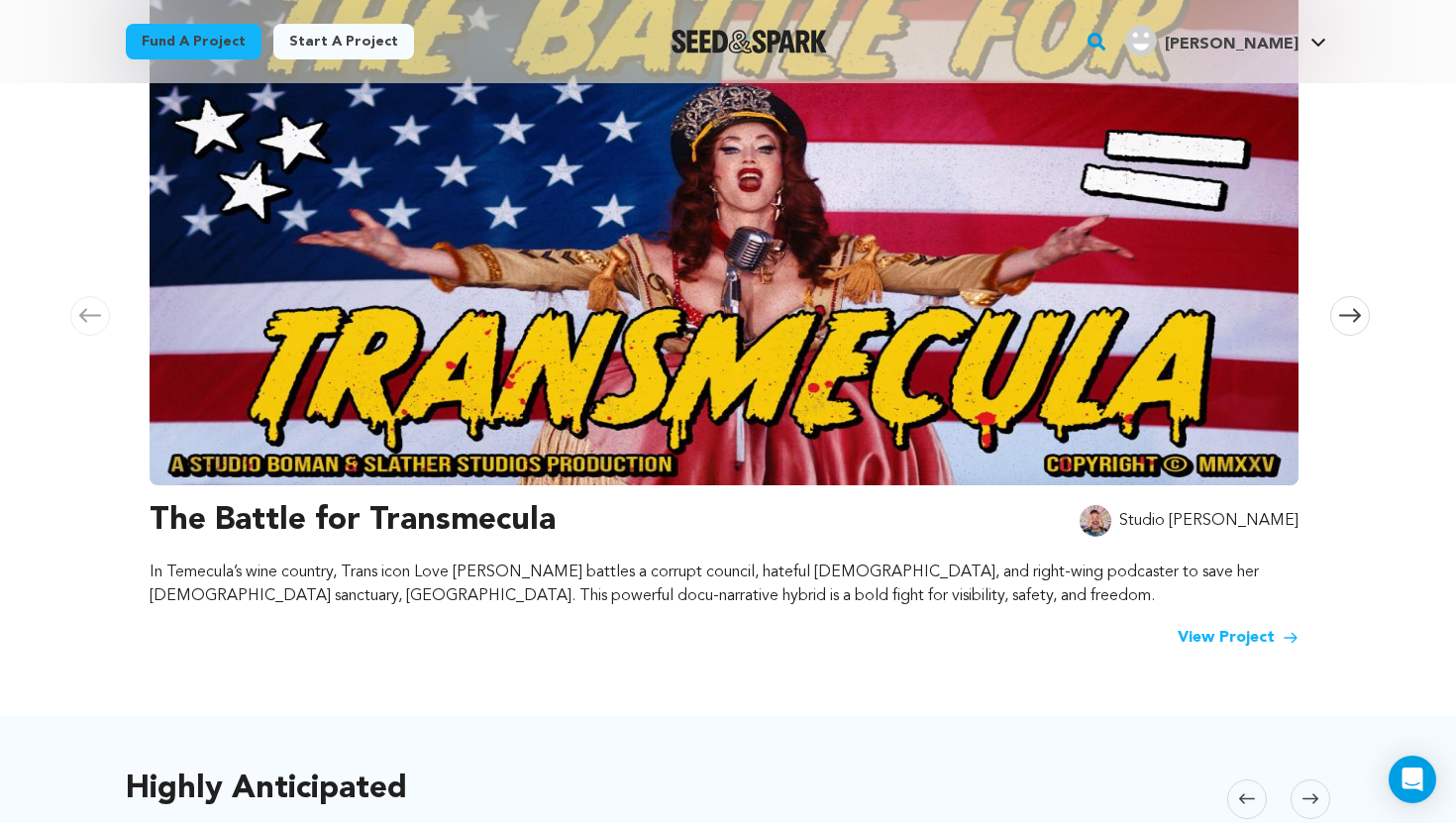scroll, scrollTop: 396, scrollLeft: 0, axis: vertical 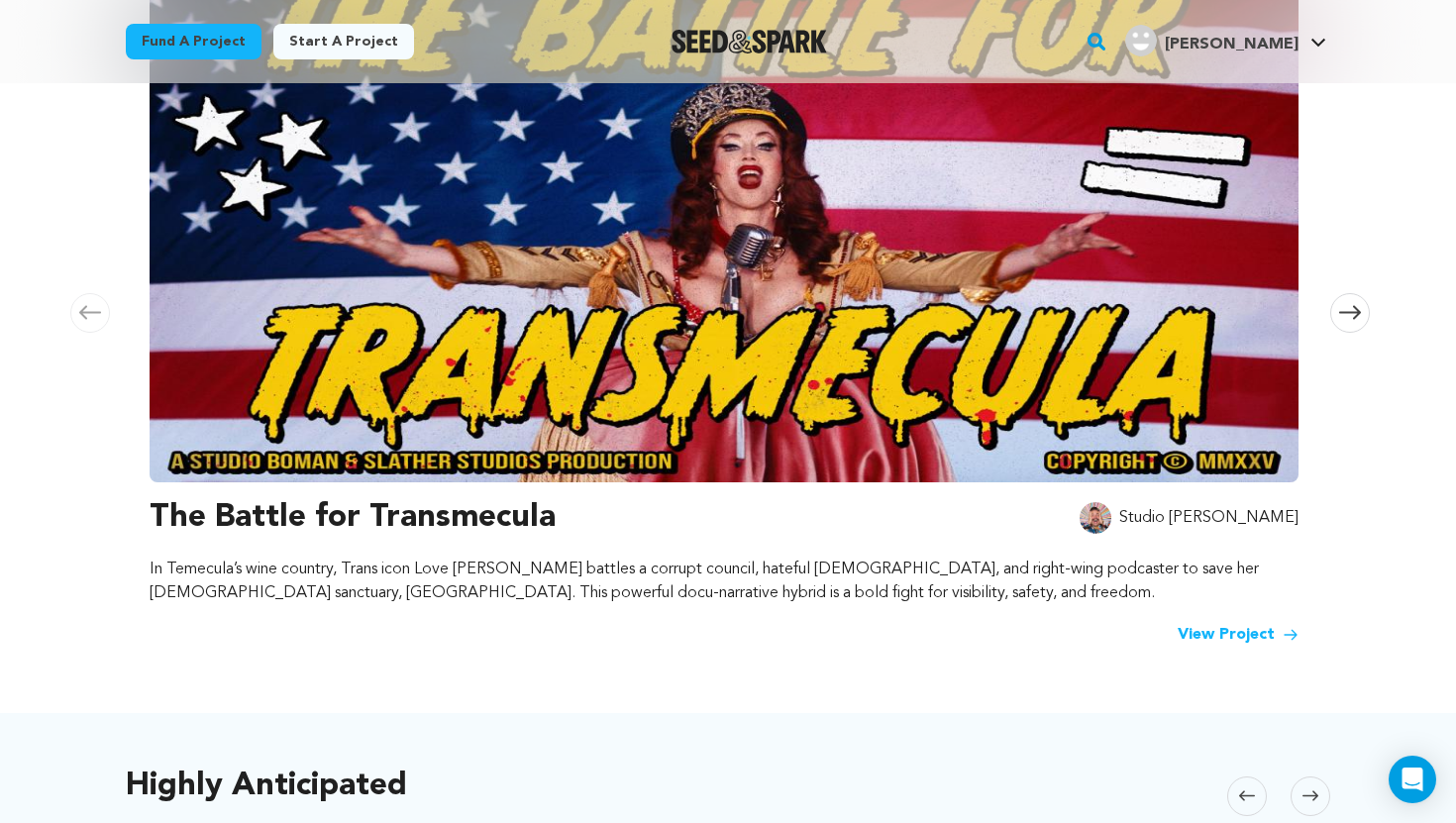 click at bounding box center (724, 215) 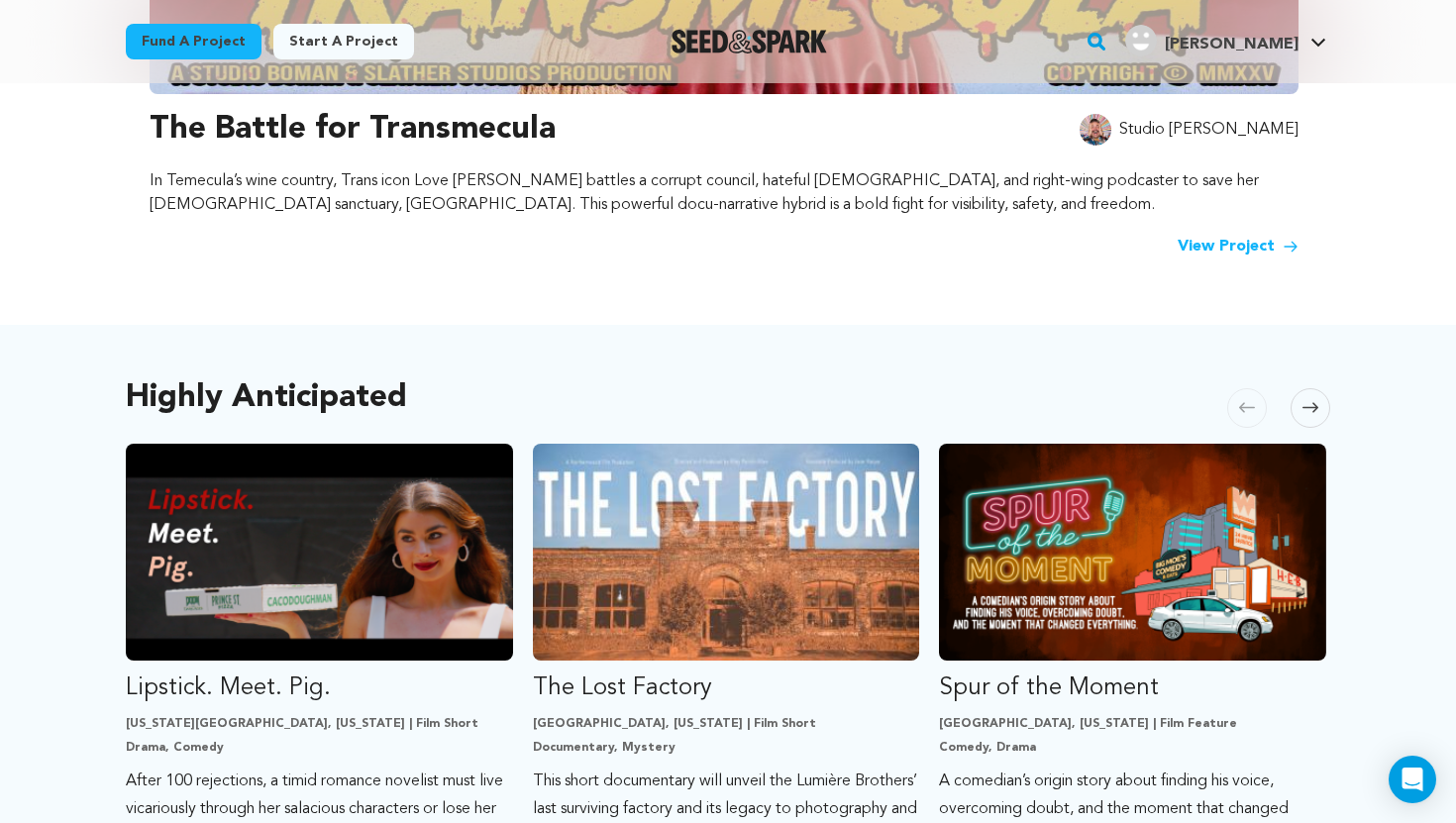 scroll, scrollTop: 792, scrollLeft: 0, axis: vertical 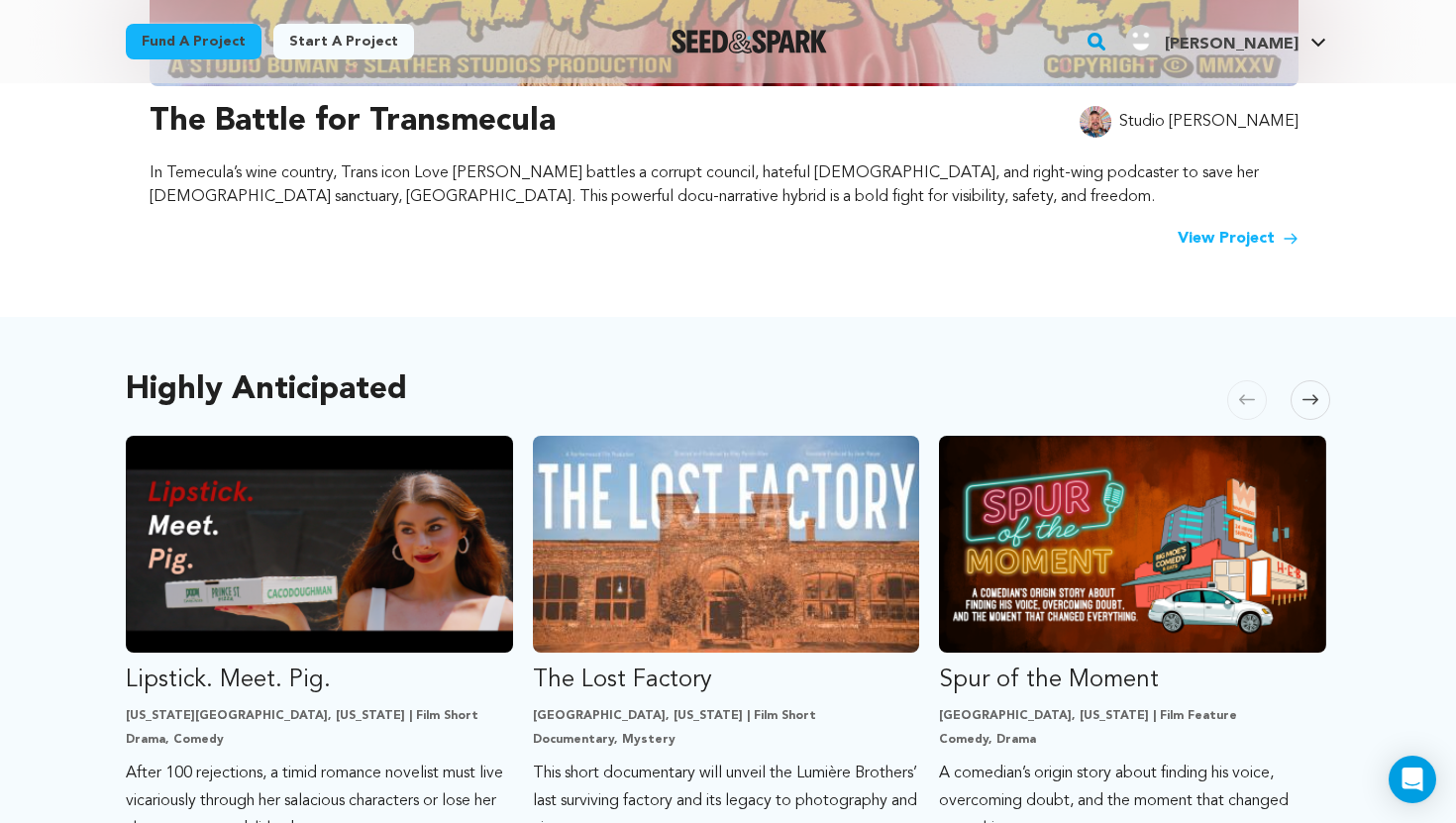 click on "View Project" at bounding box center [1238, 239] 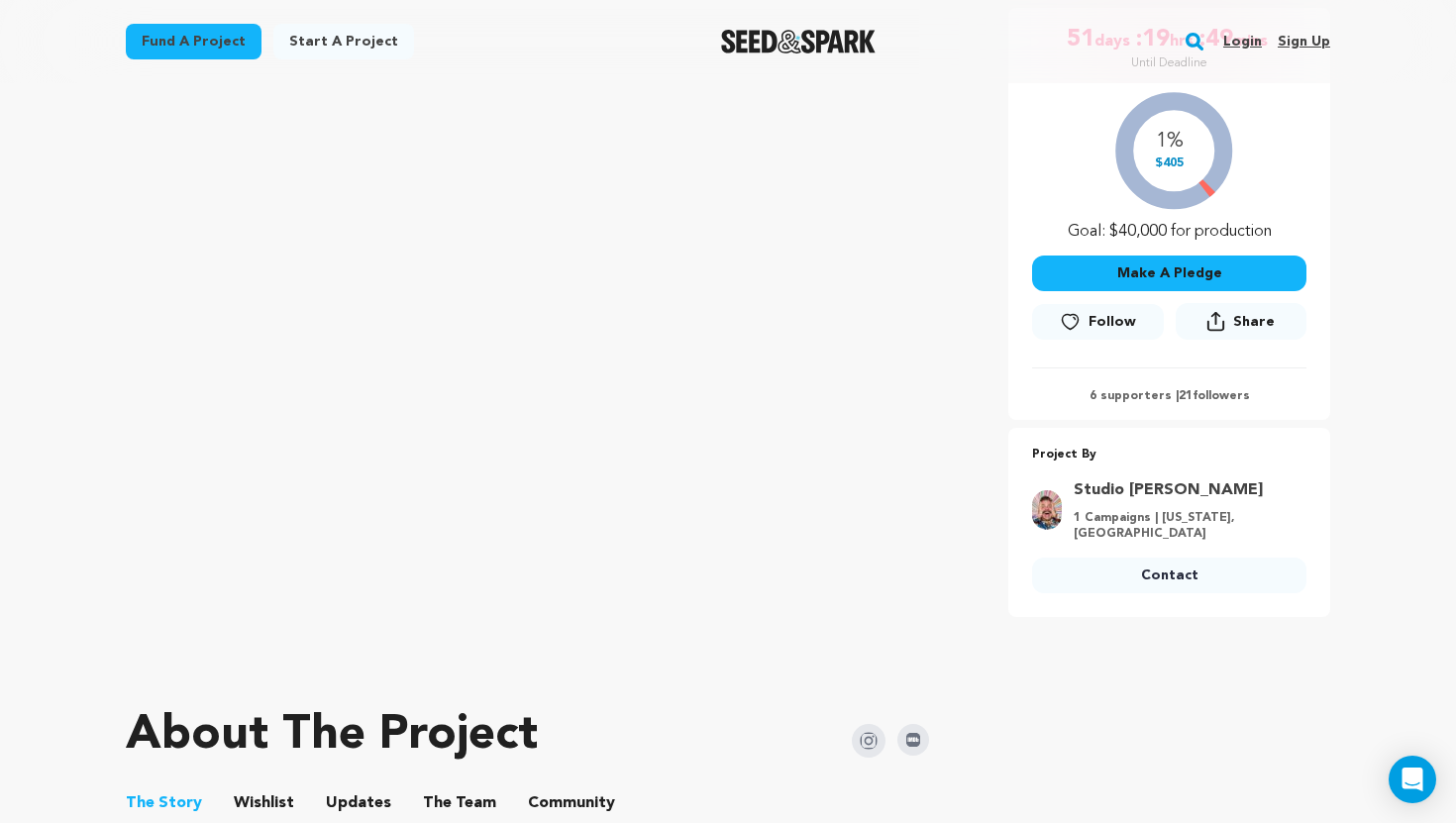 scroll, scrollTop: 0, scrollLeft: 0, axis: both 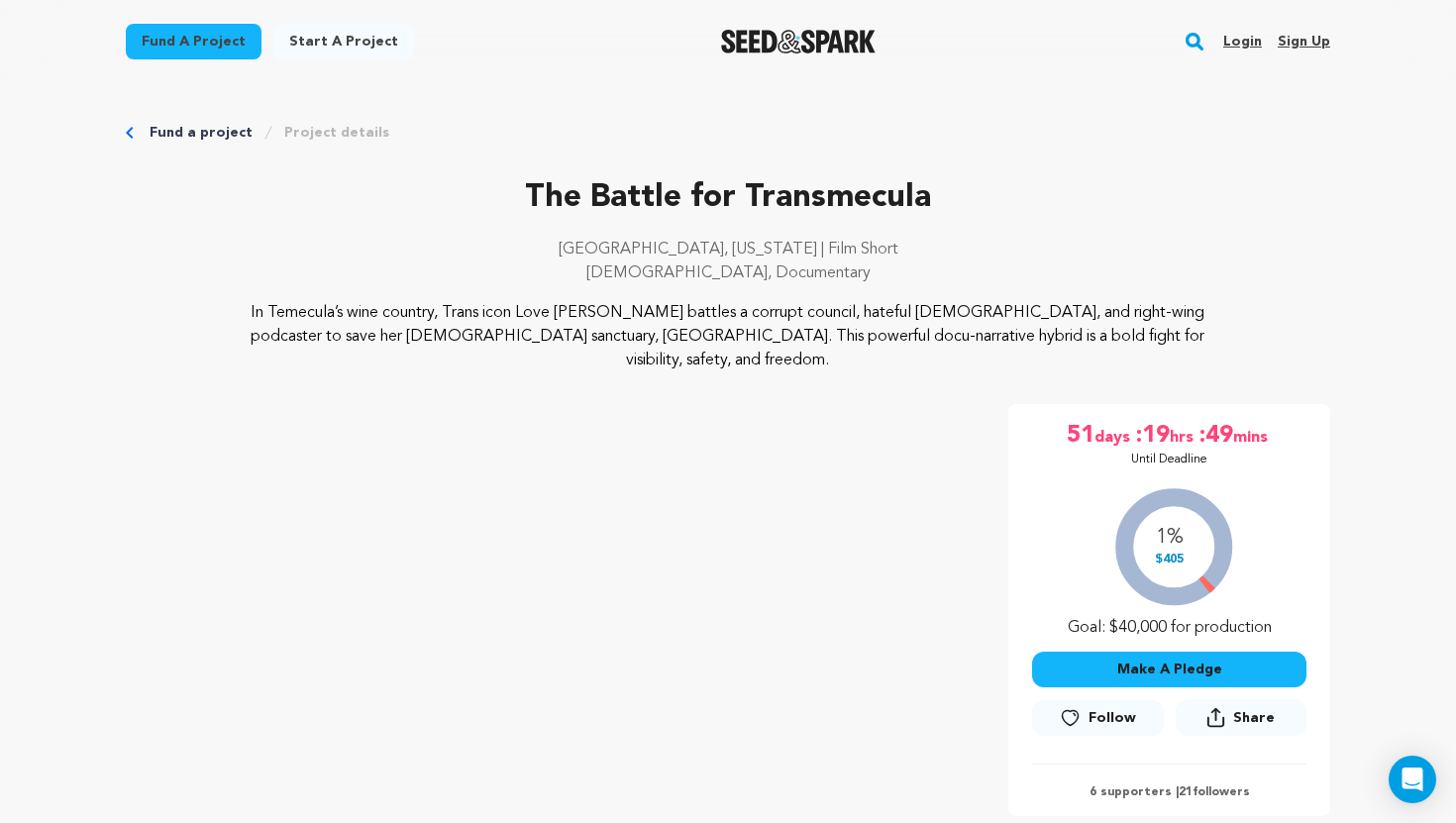 click on "Fund a project
Project details" at bounding box center [728, 133] 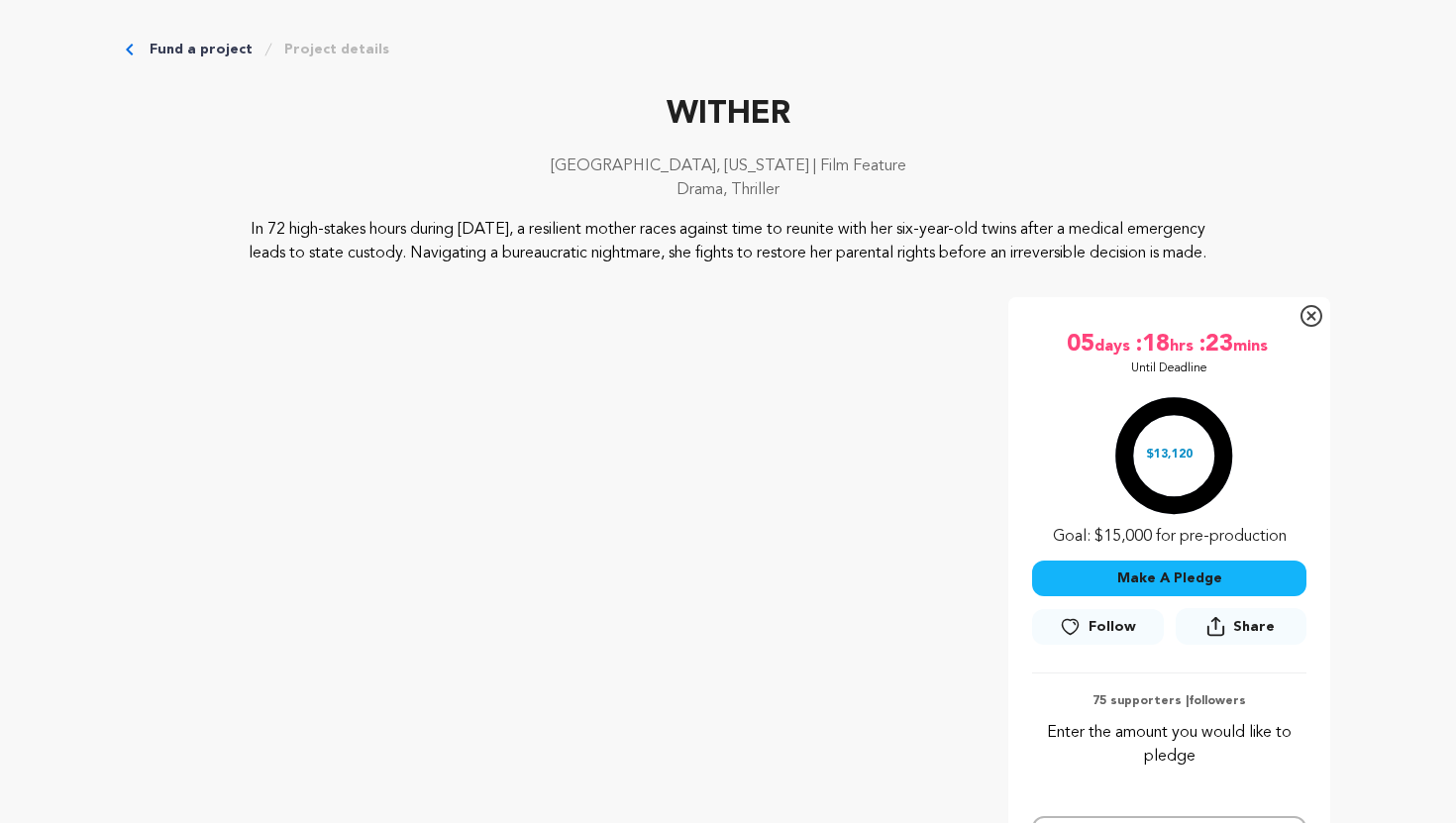 scroll, scrollTop: 3039, scrollLeft: 0, axis: vertical 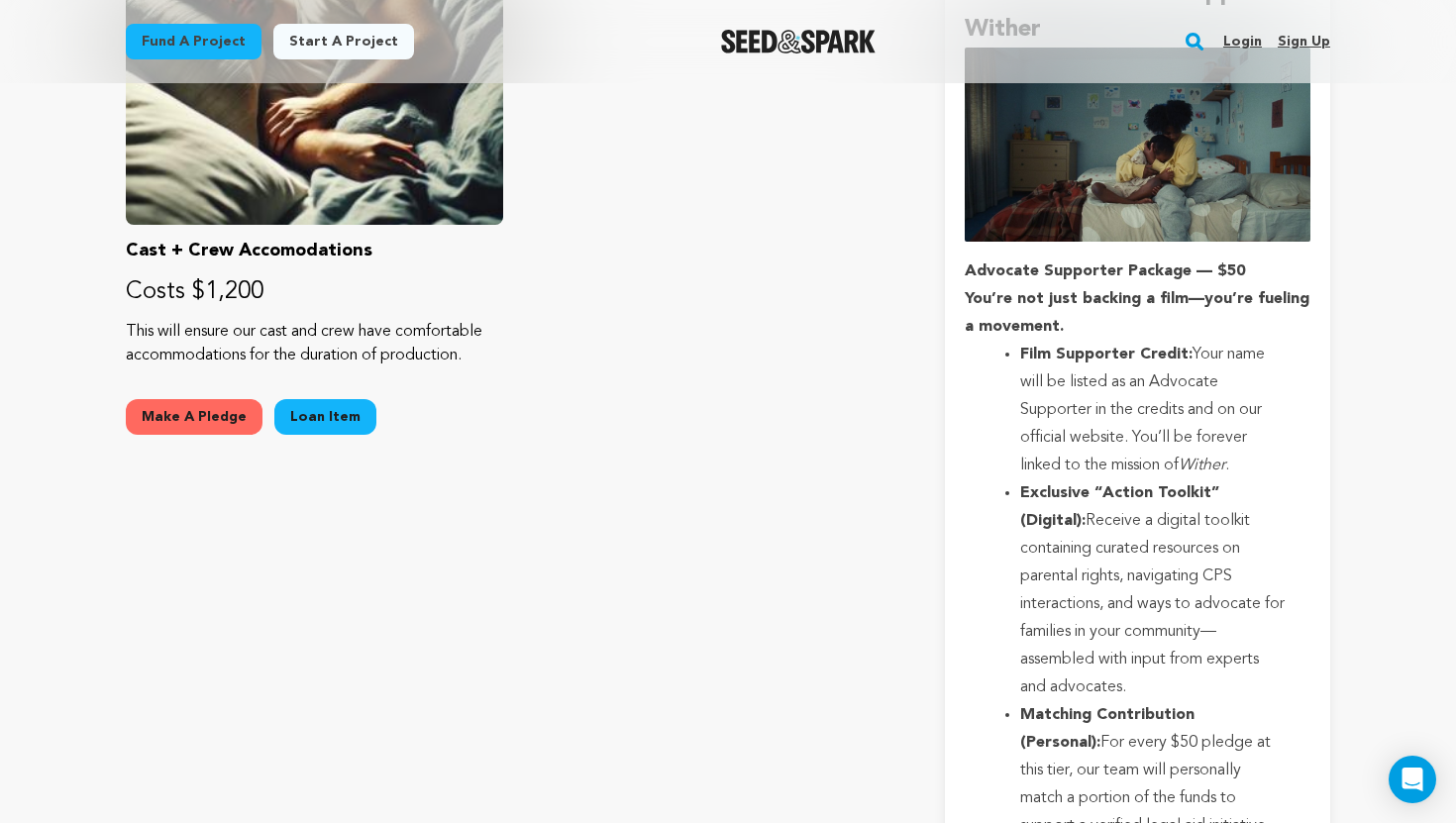 click on "Fund a project
Start a project
Search
Login
Sign up
Start a project" at bounding box center (728, 3226) 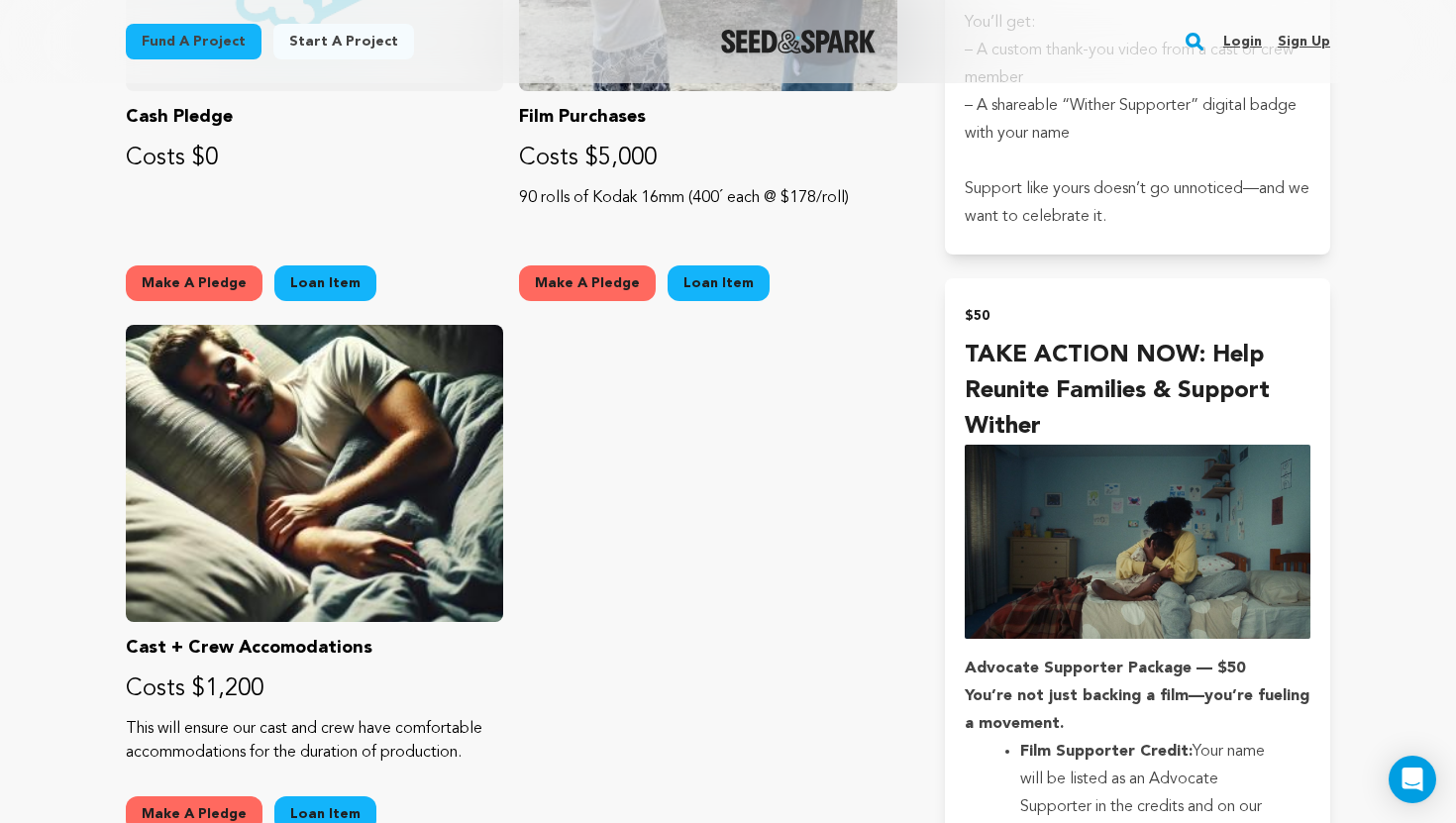 scroll, scrollTop: 2604, scrollLeft: 0, axis: vertical 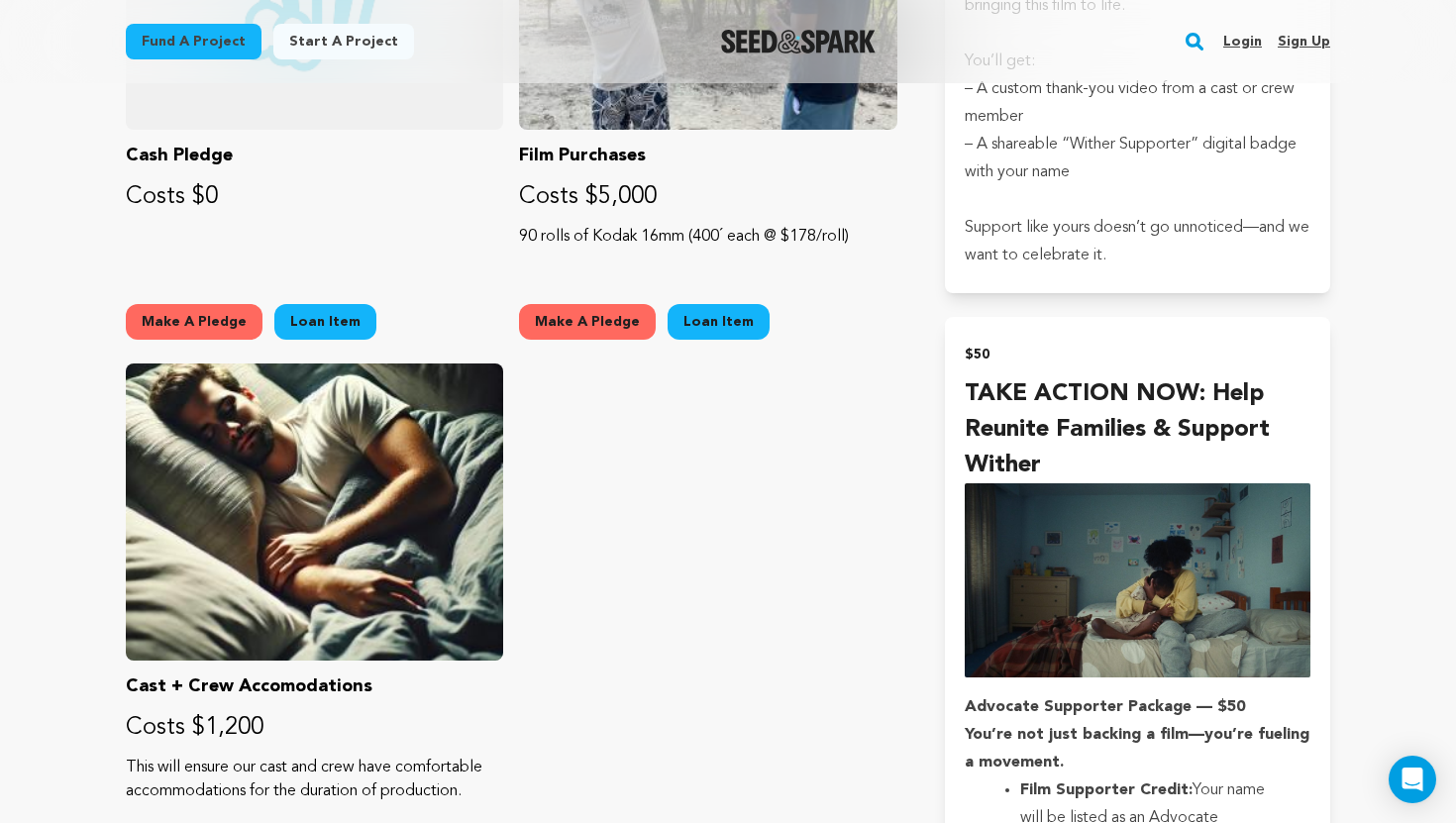 click on "Login" at bounding box center [1242, 42] 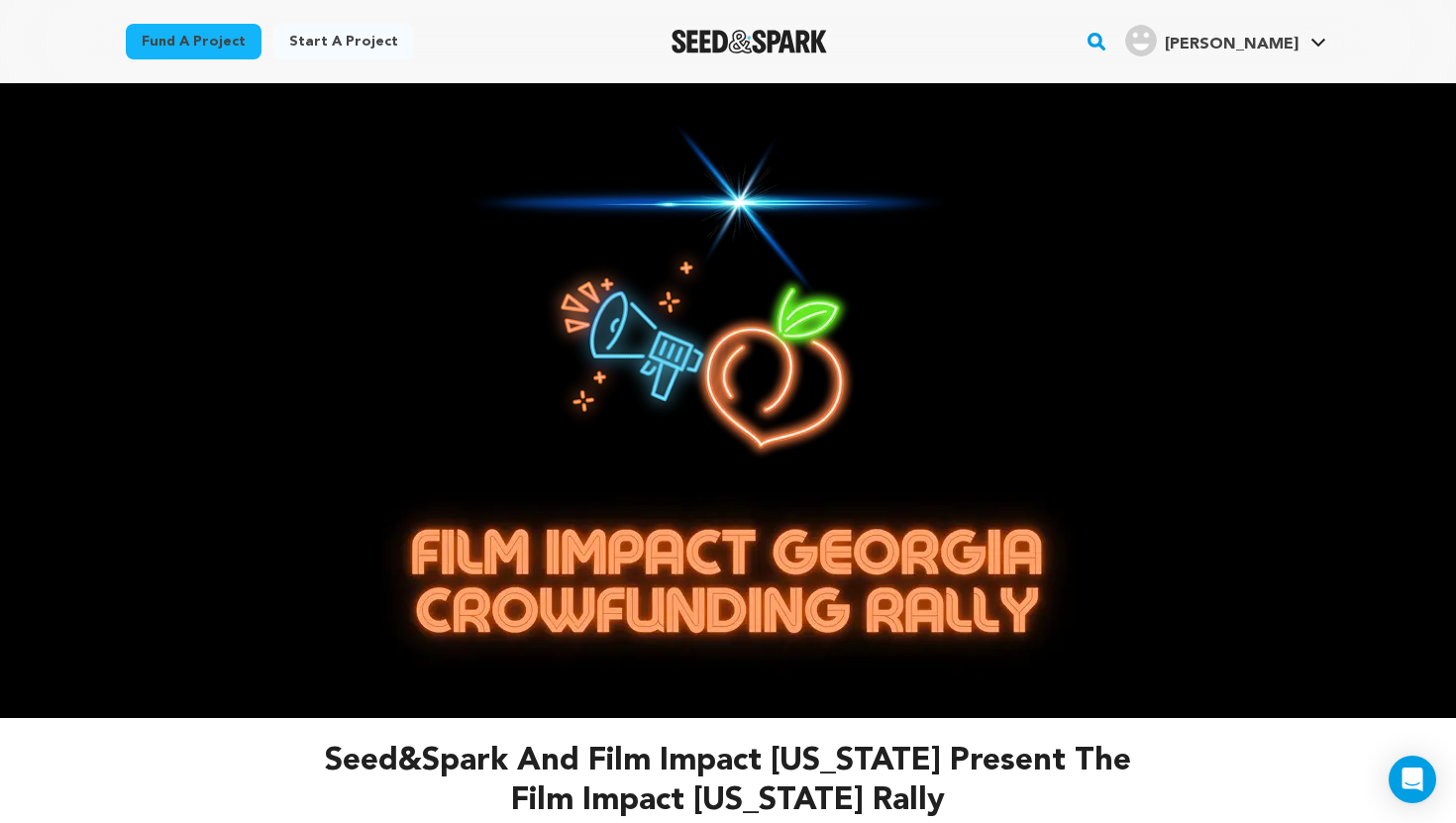 scroll, scrollTop: 0, scrollLeft: 0, axis: both 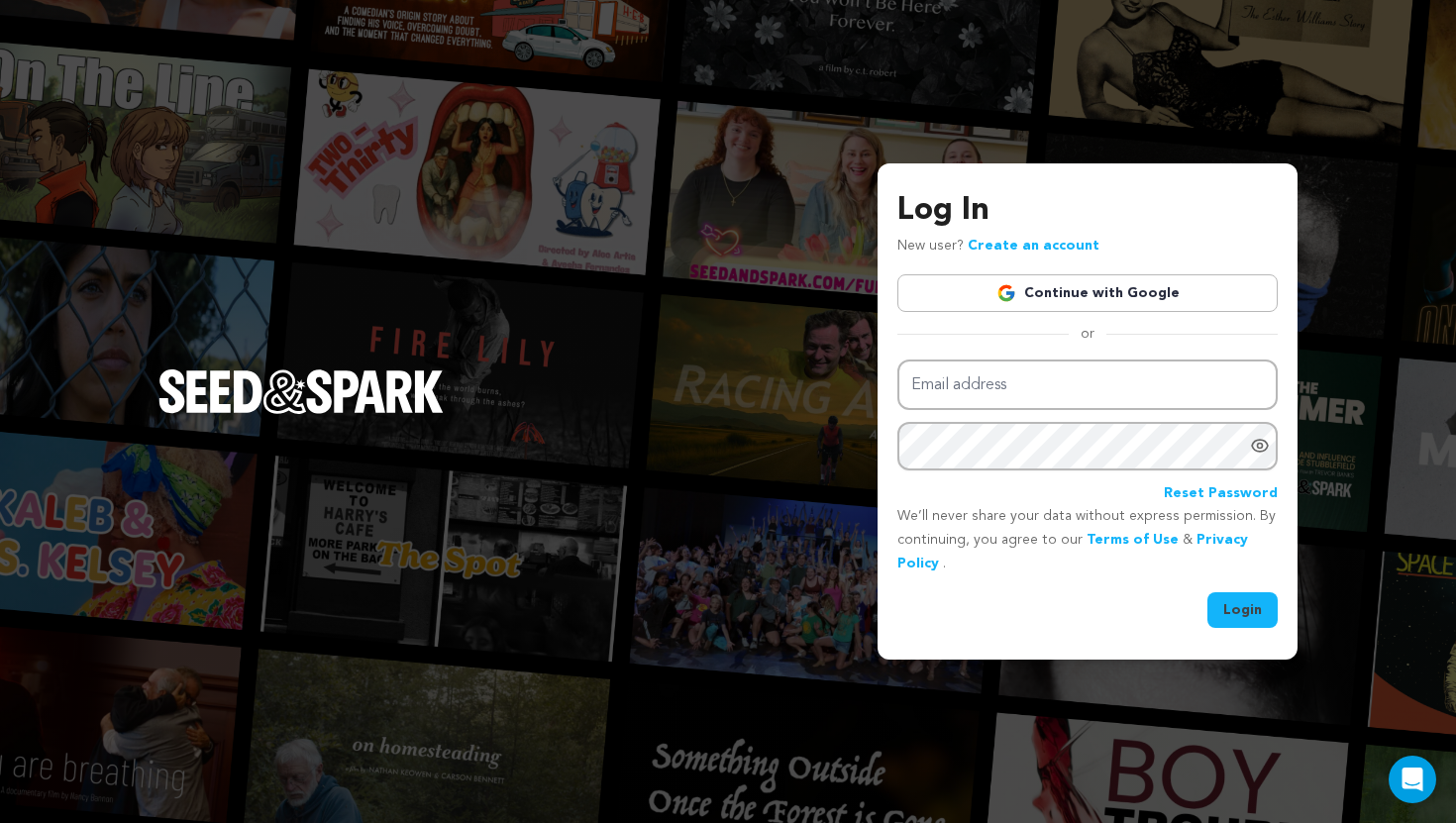 click on "Continue with Google" at bounding box center (1088, 293) 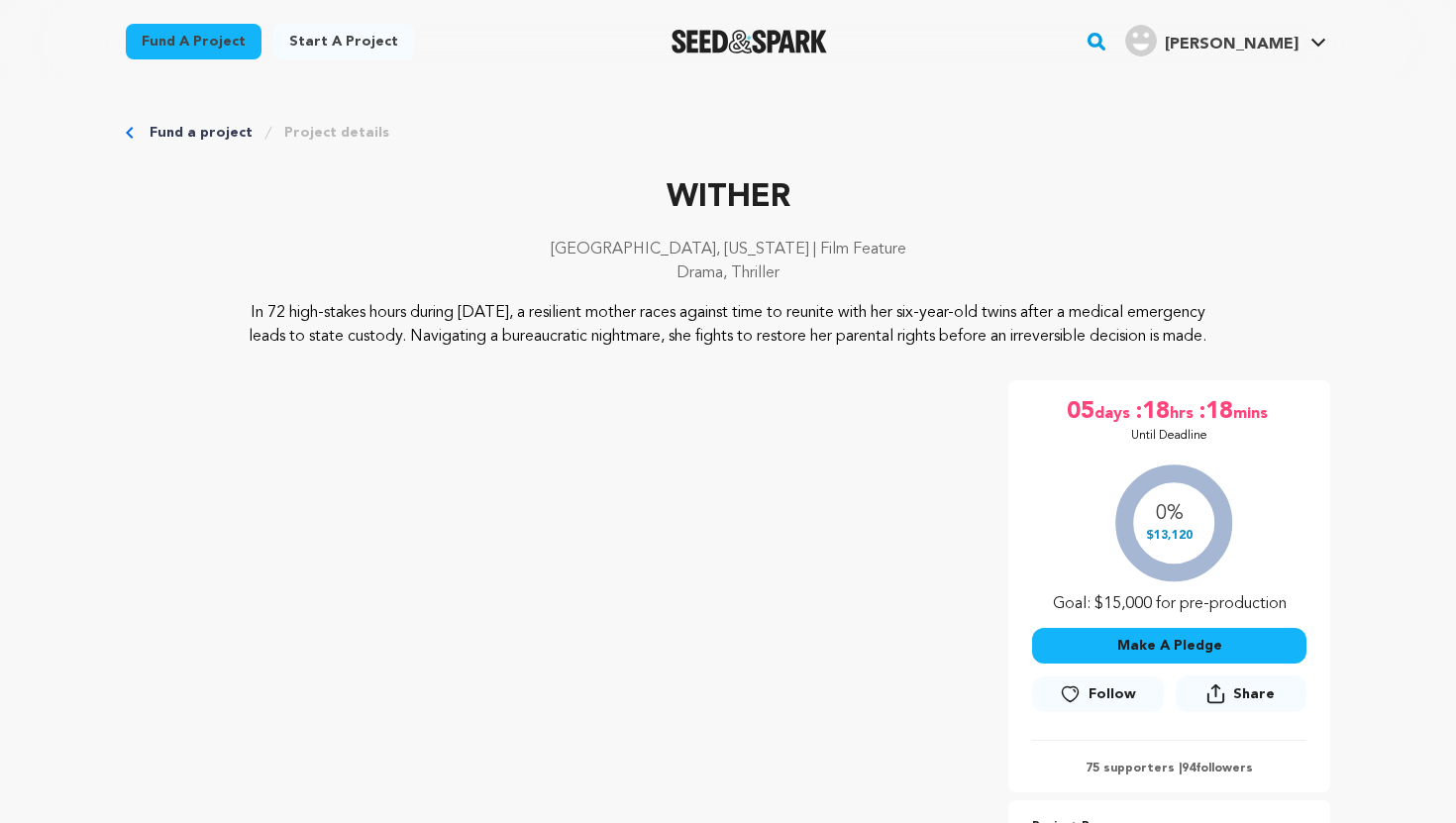 scroll, scrollTop: 0, scrollLeft: 0, axis: both 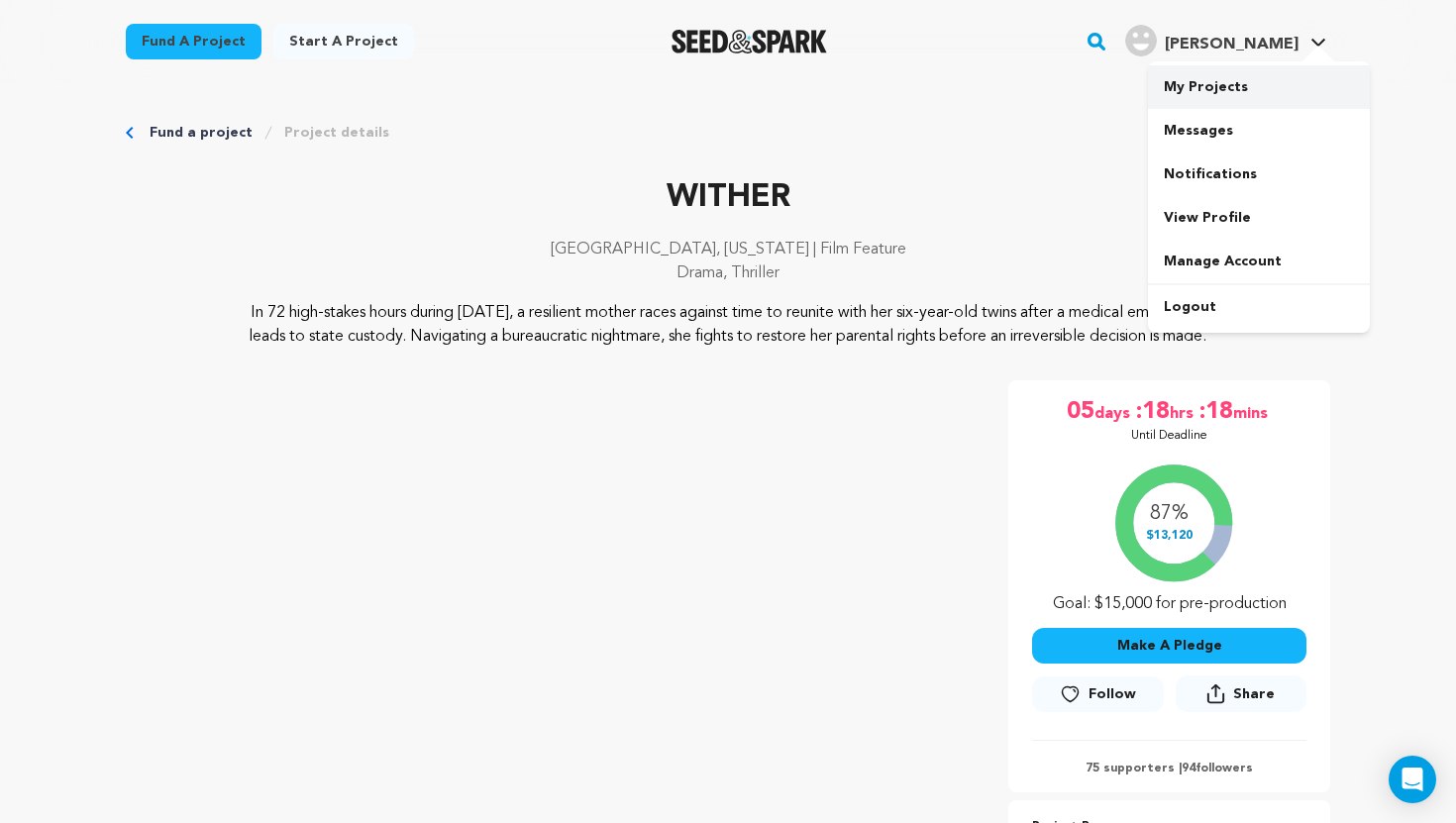 click on "My Projects" at bounding box center [1259, 87] 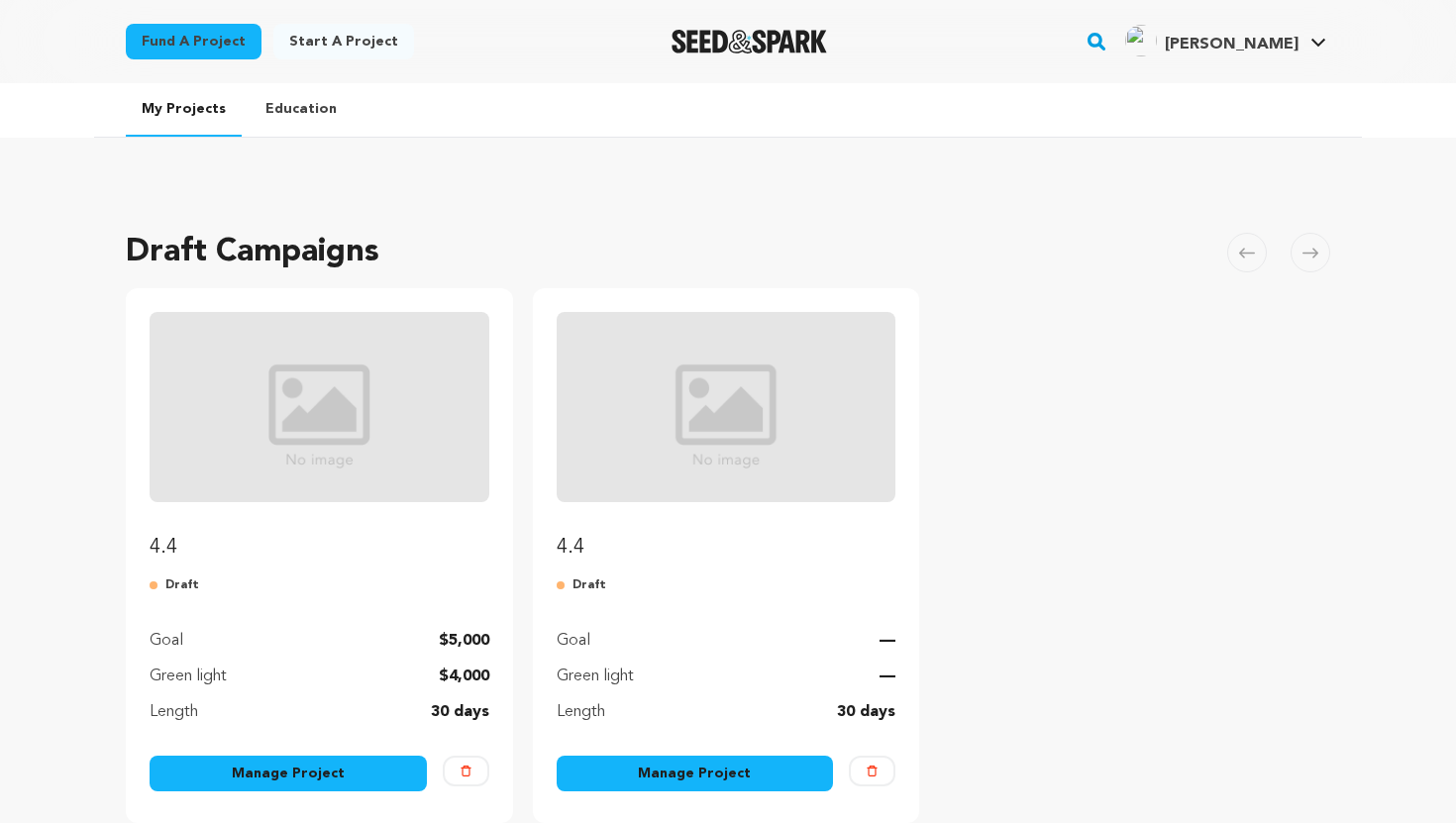 scroll, scrollTop: 0, scrollLeft: 0, axis: both 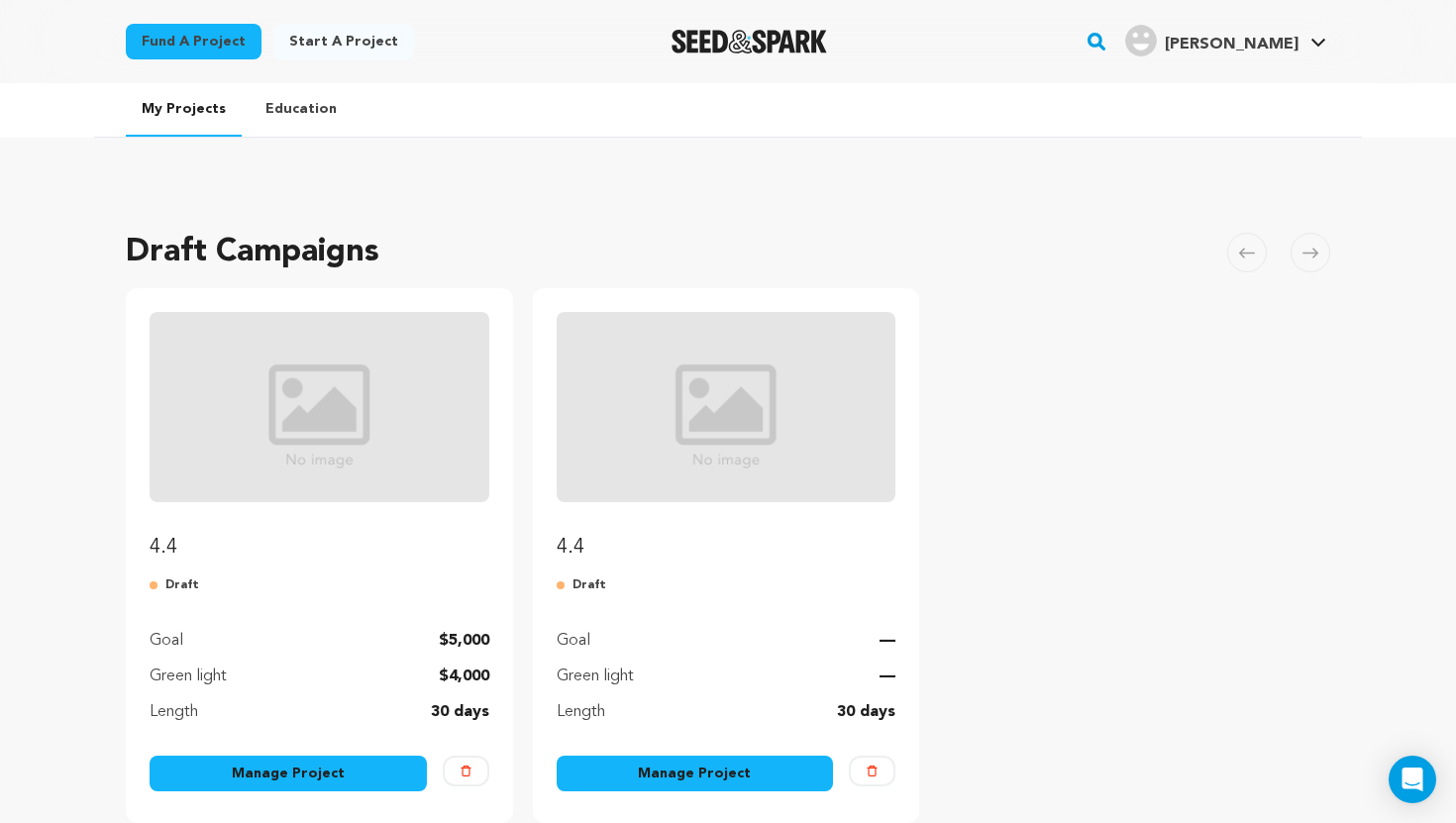 click on "4.4" at bounding box center [319, 437] 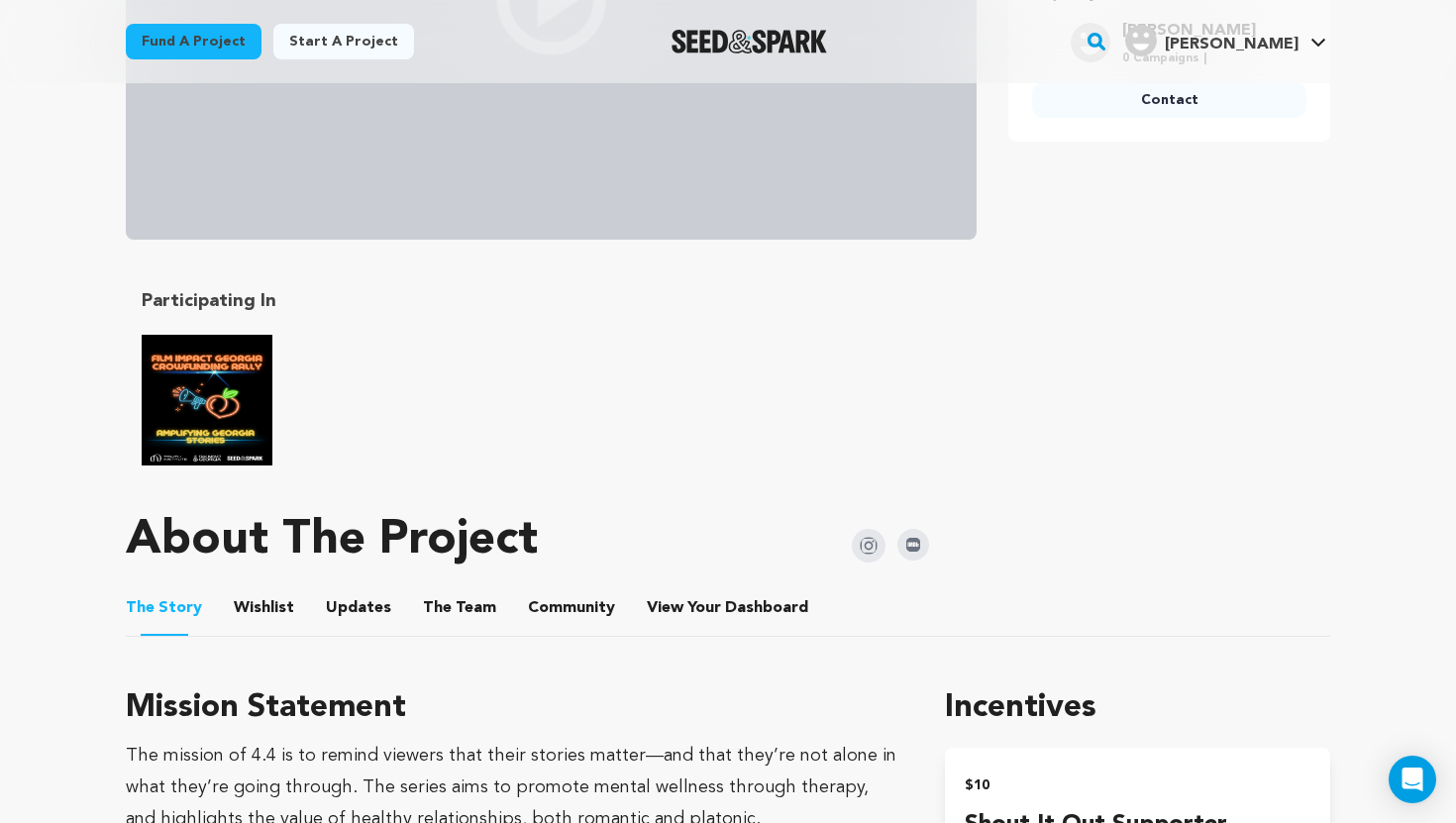scroll, scrollTop: 713, scrollLeft: 0, axis: vertical 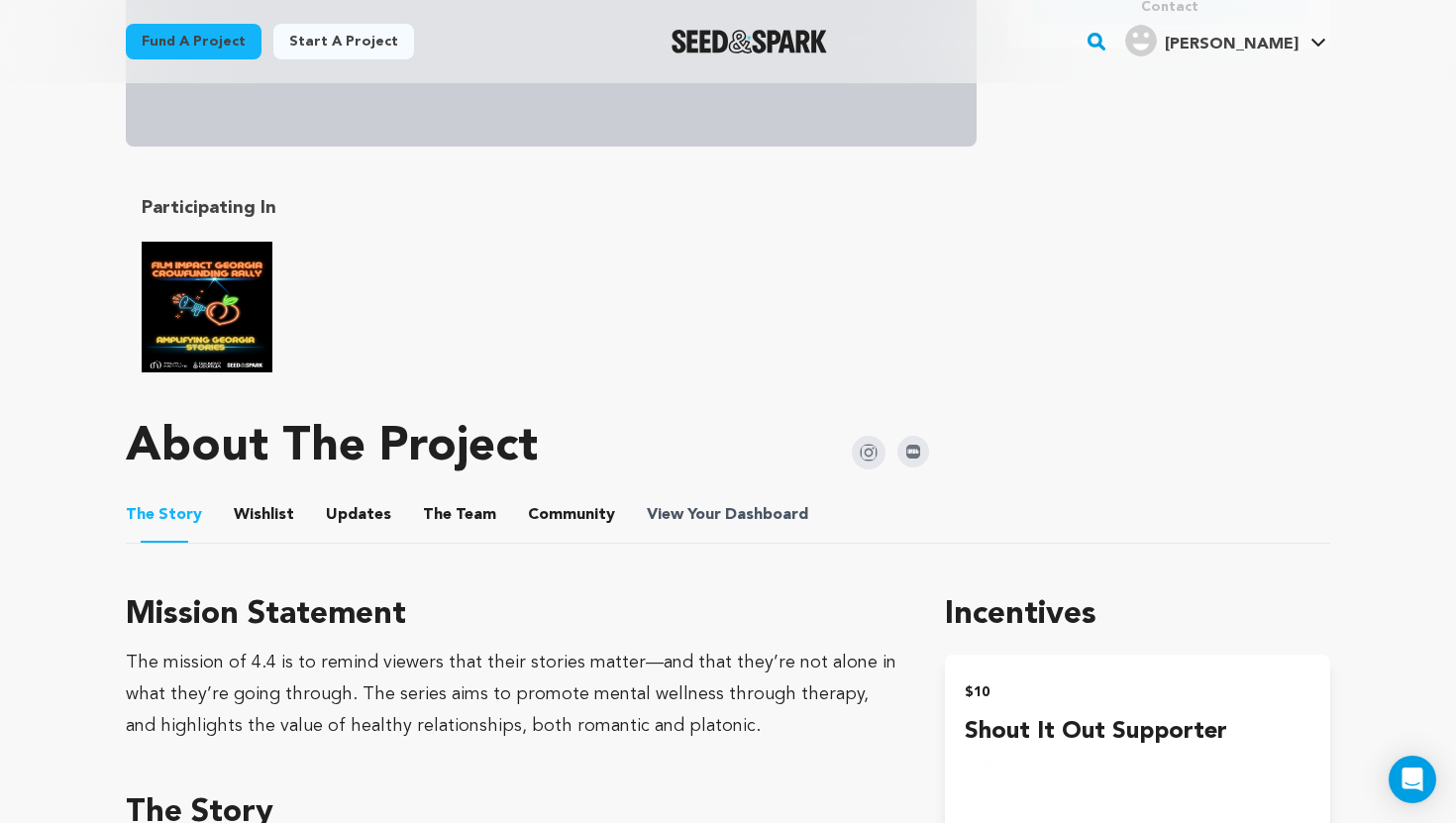 click on "Dashboard" at bounding box center (767, 515) 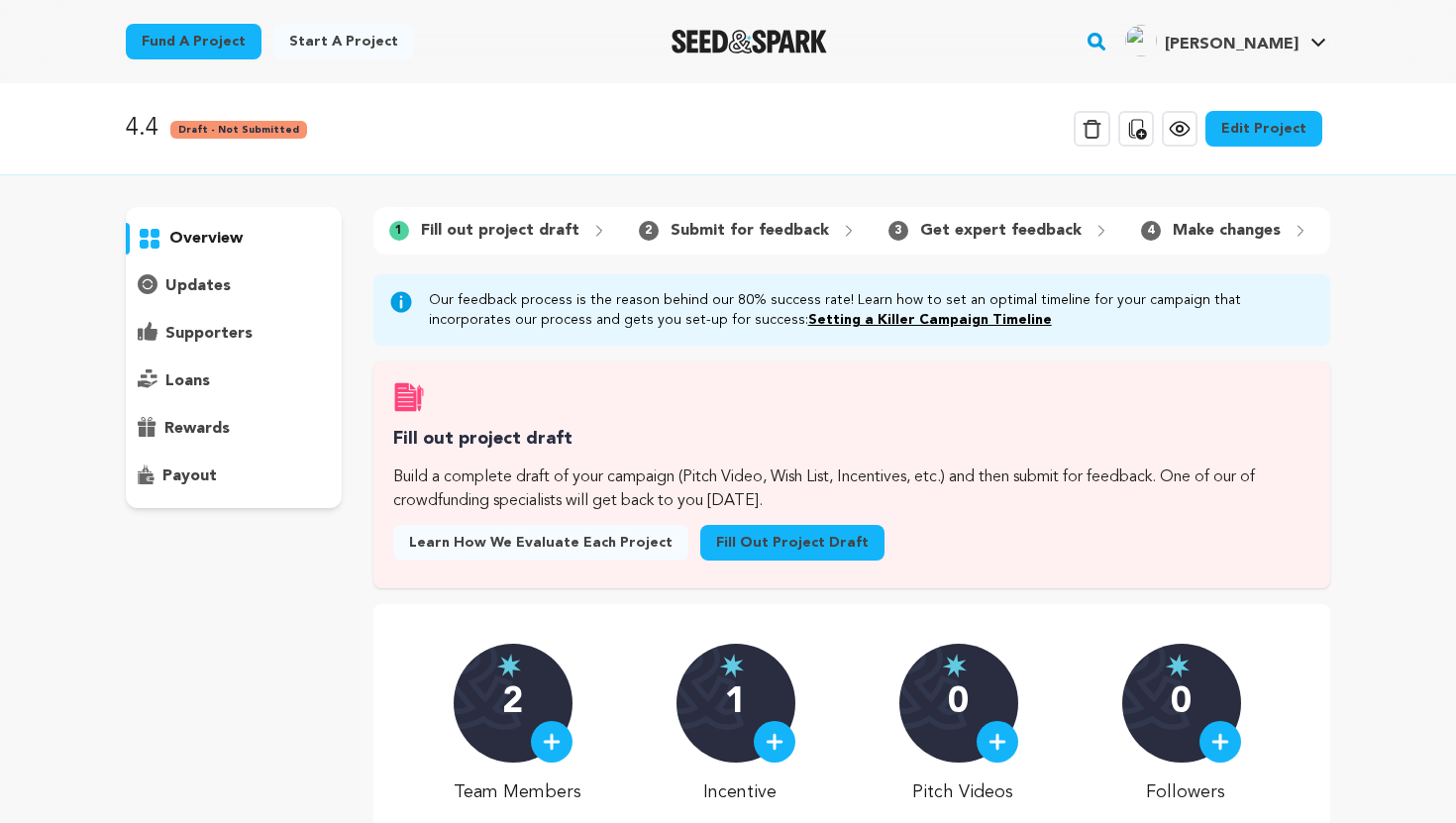 scroll, scrollTop: 0, scrollLeft: 0, axis: both 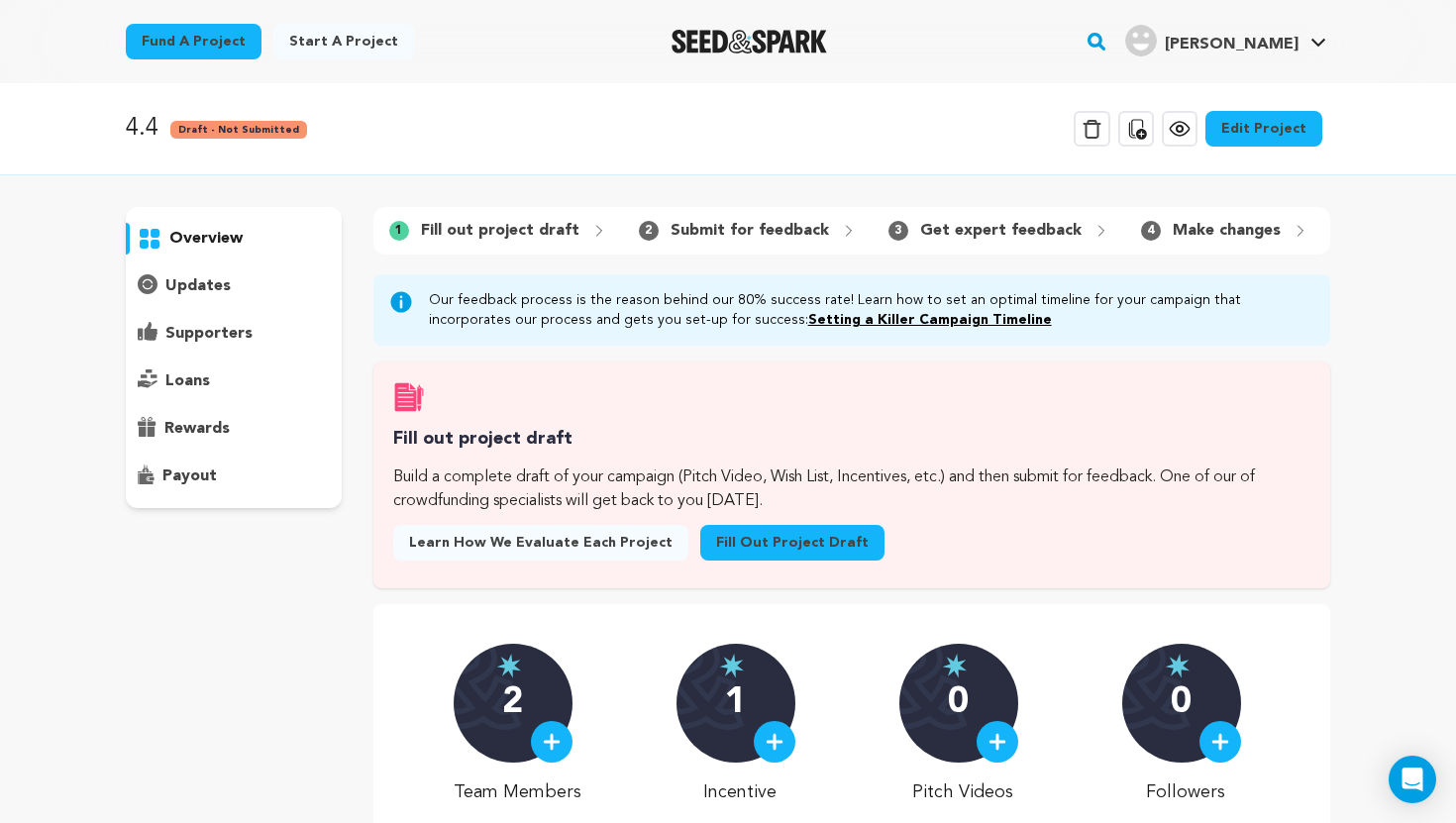 click on "Edit Project" at bounding box center [1264, 129] 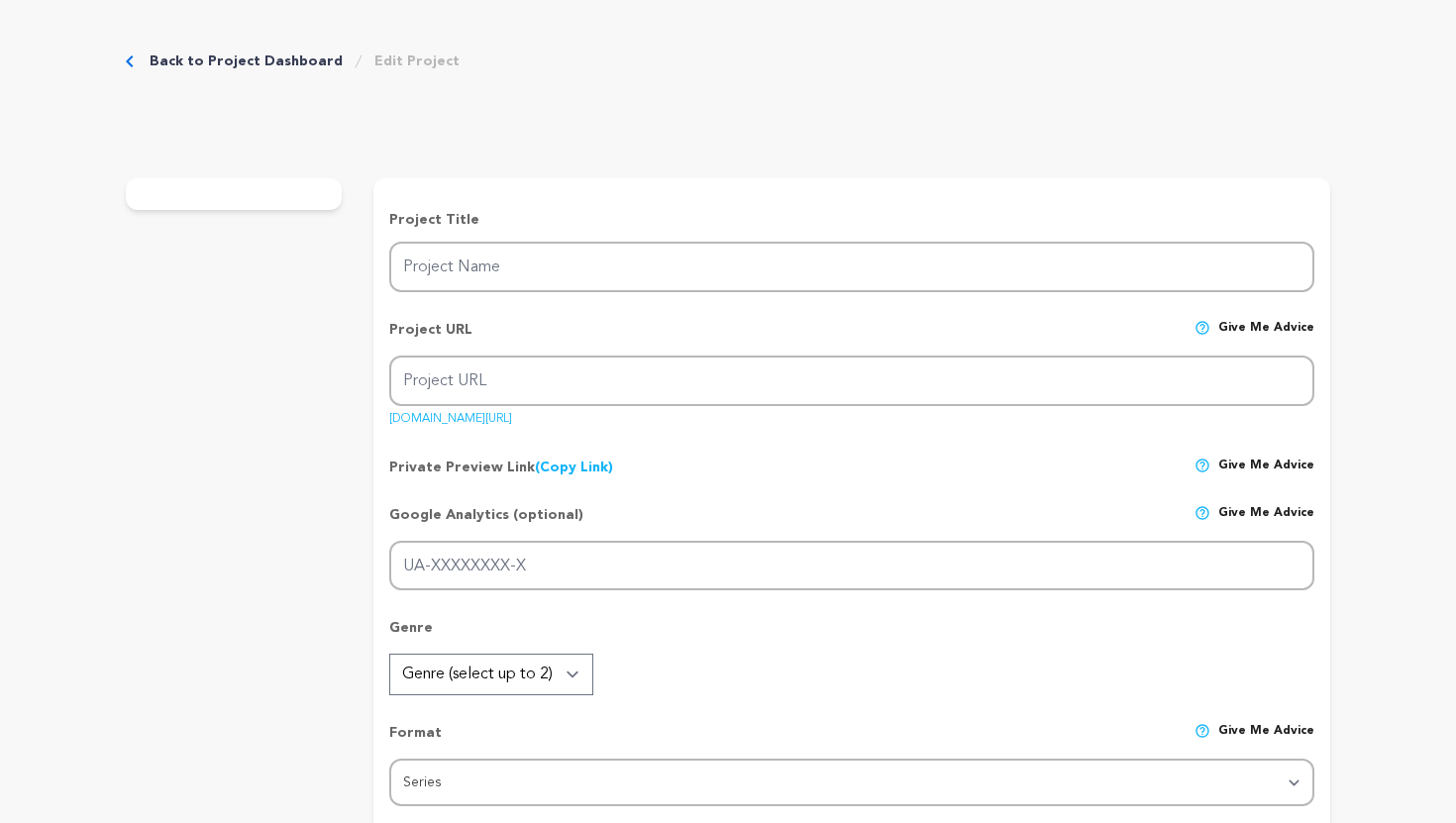 scroll, scrollTop: 0, scrollLeft: 0, axis: both 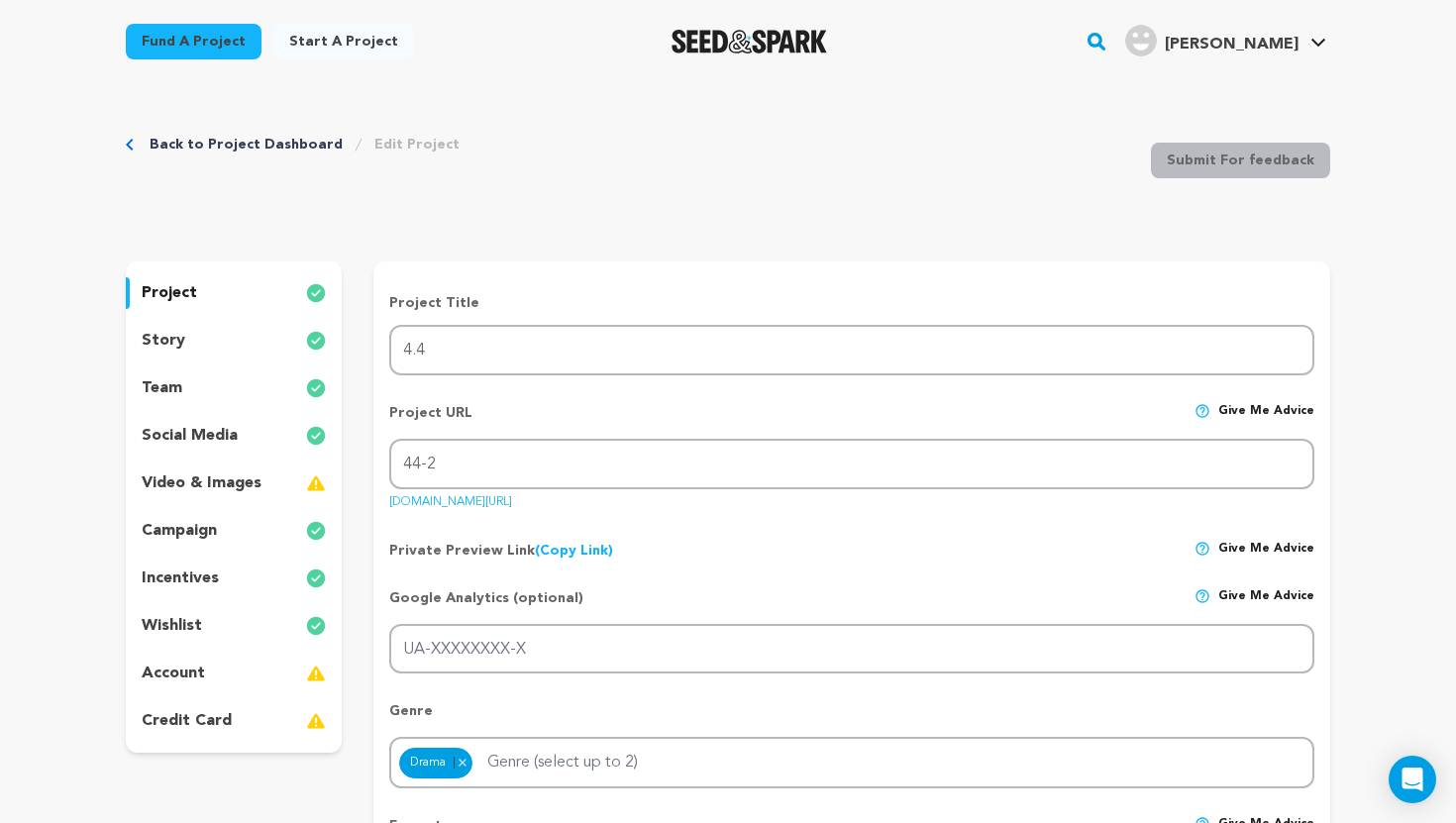 click on "video & images" at bounding box center (201, 483) 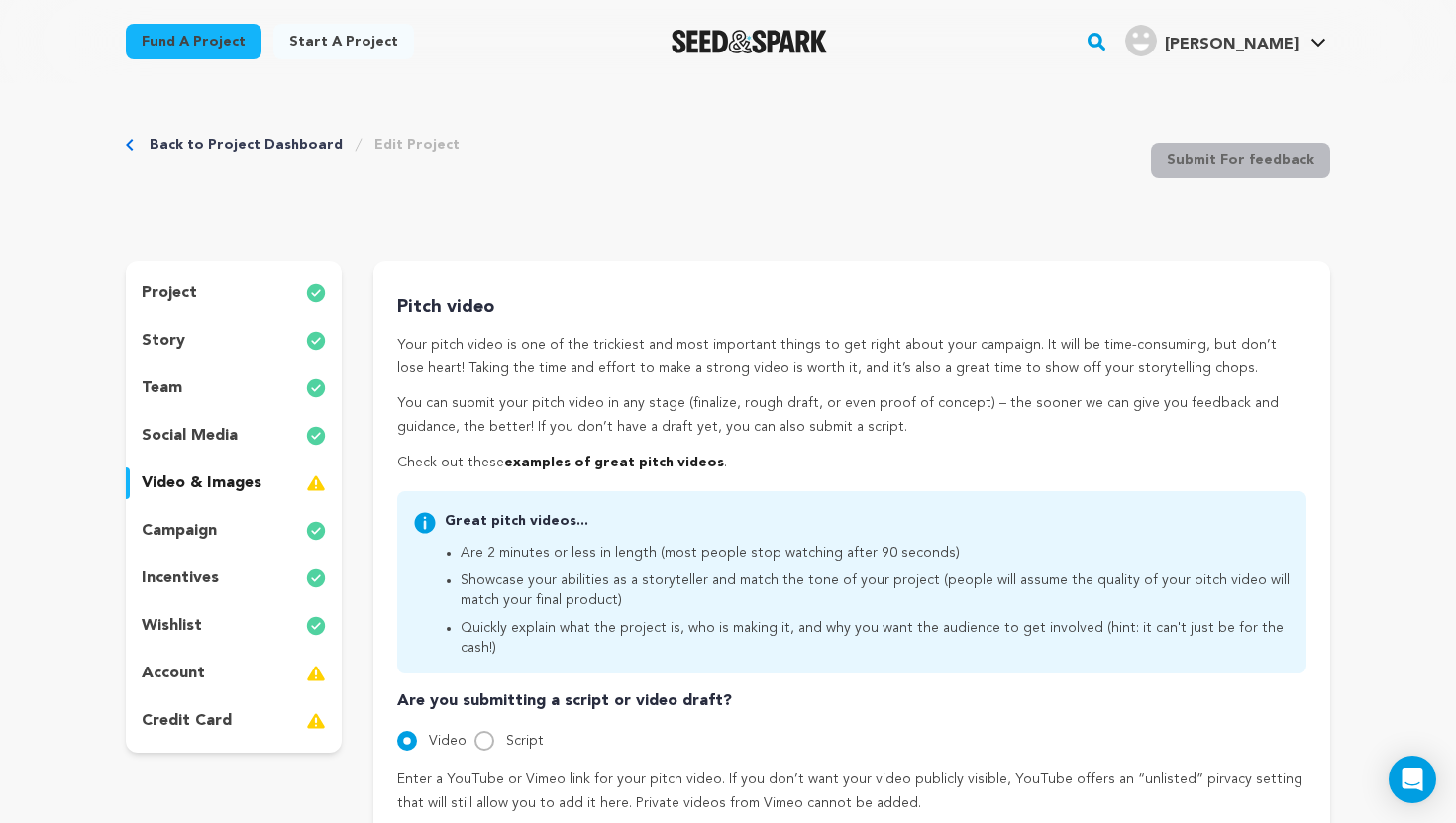 click on "Back to Project Dashboard
Edit Project
Submit For feedback
Submit For feedback
project" at bounding box center [728, 1245] 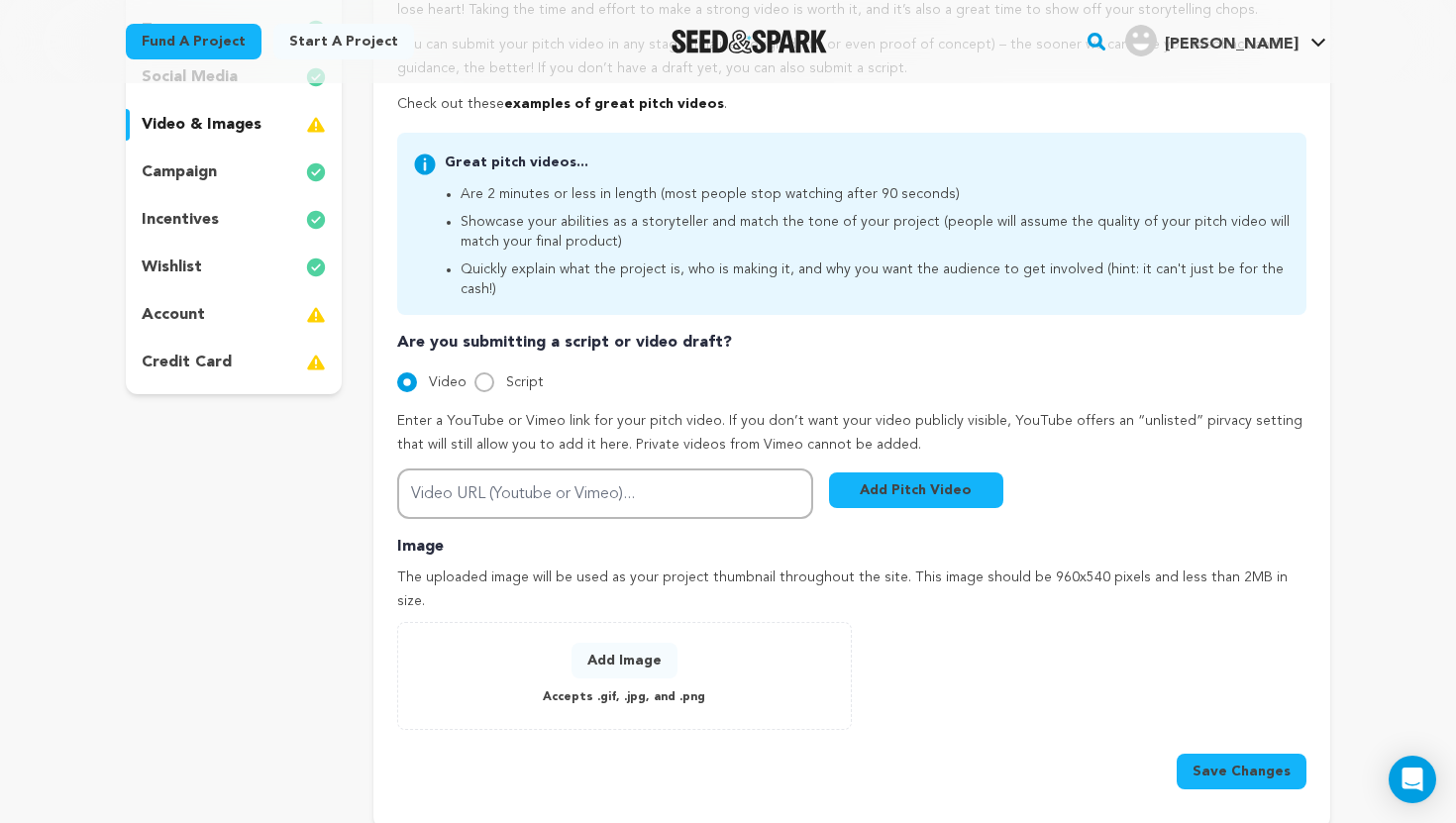 scroll, scrollTop: 396, scrollLeft: 0, axis: vertical 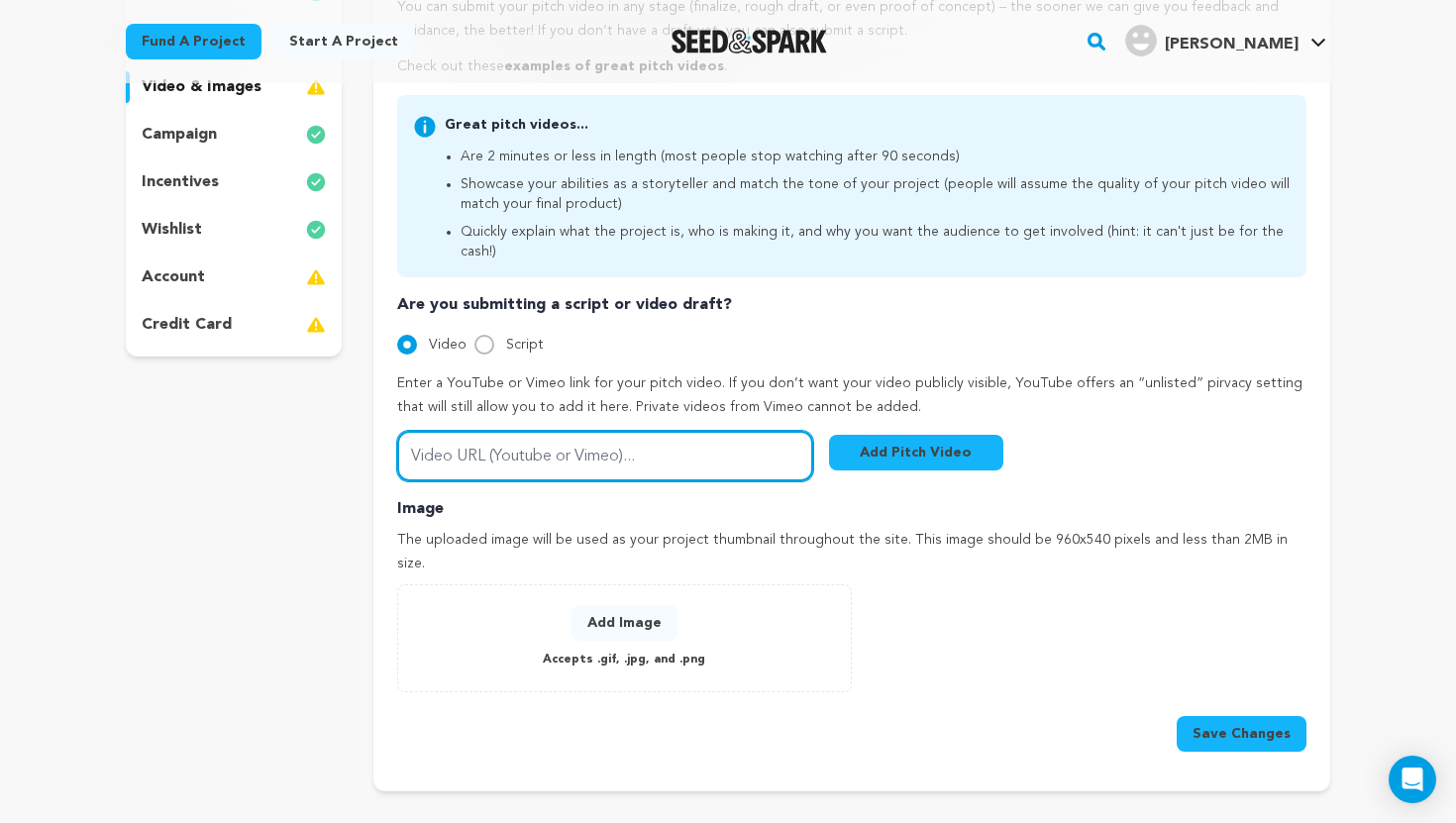 click on "Video URL (Youtube or Vimeo)..." at bounding box center [605, 456] 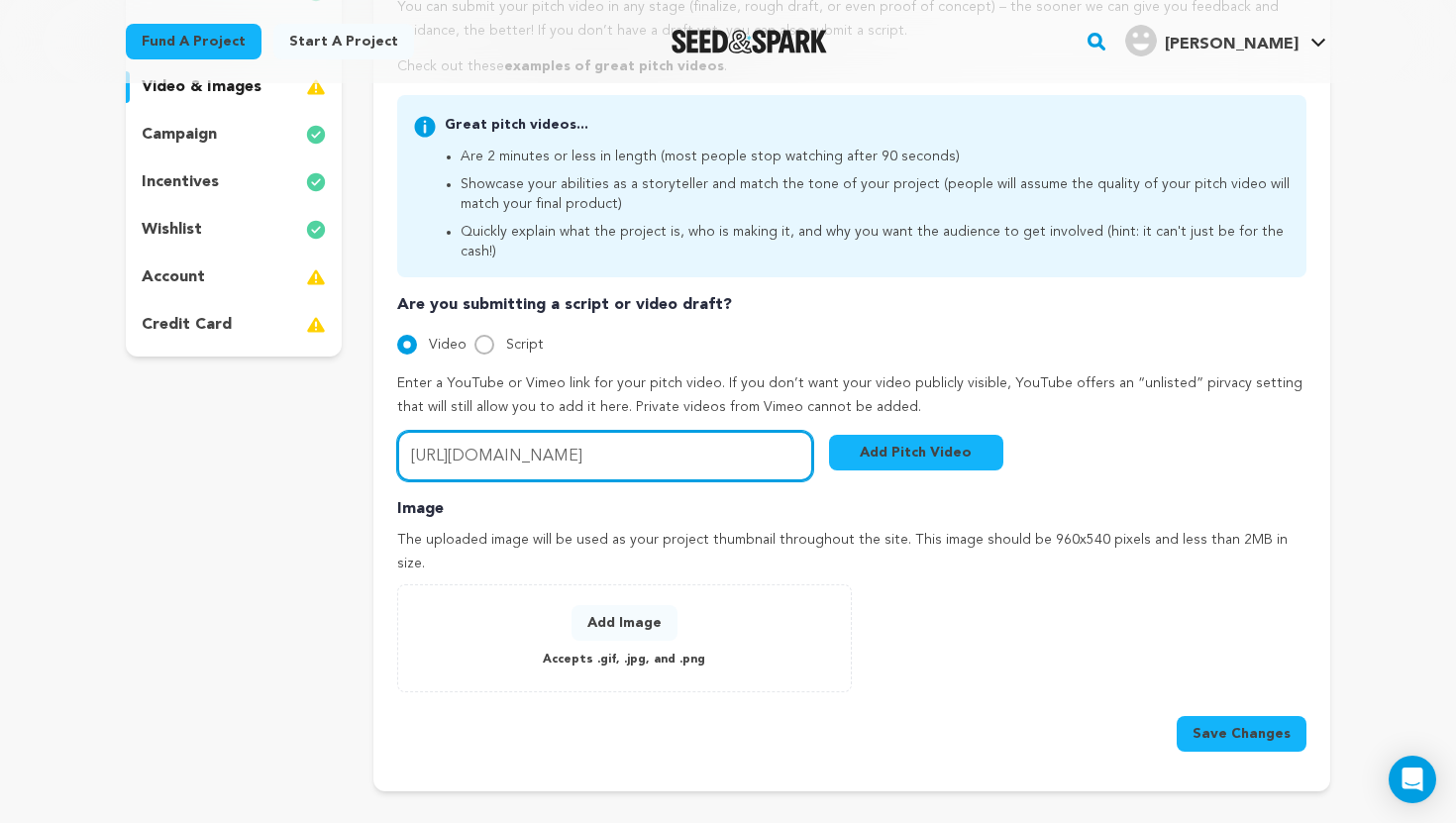 type on "https://youtu.be/ELt6RsSOGoM" 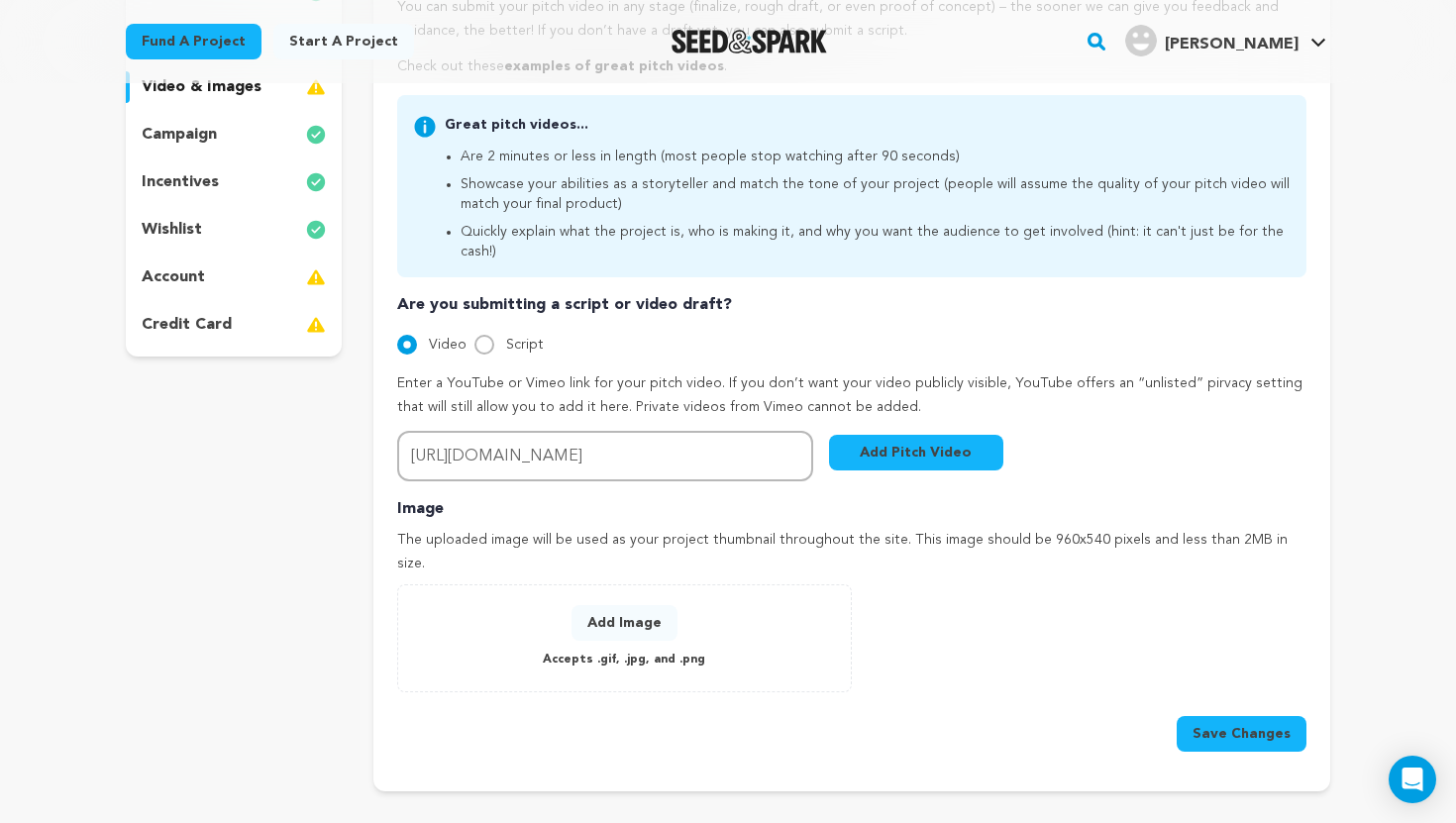 click on "Add Pitch Video" at bounding box center (916, 453) 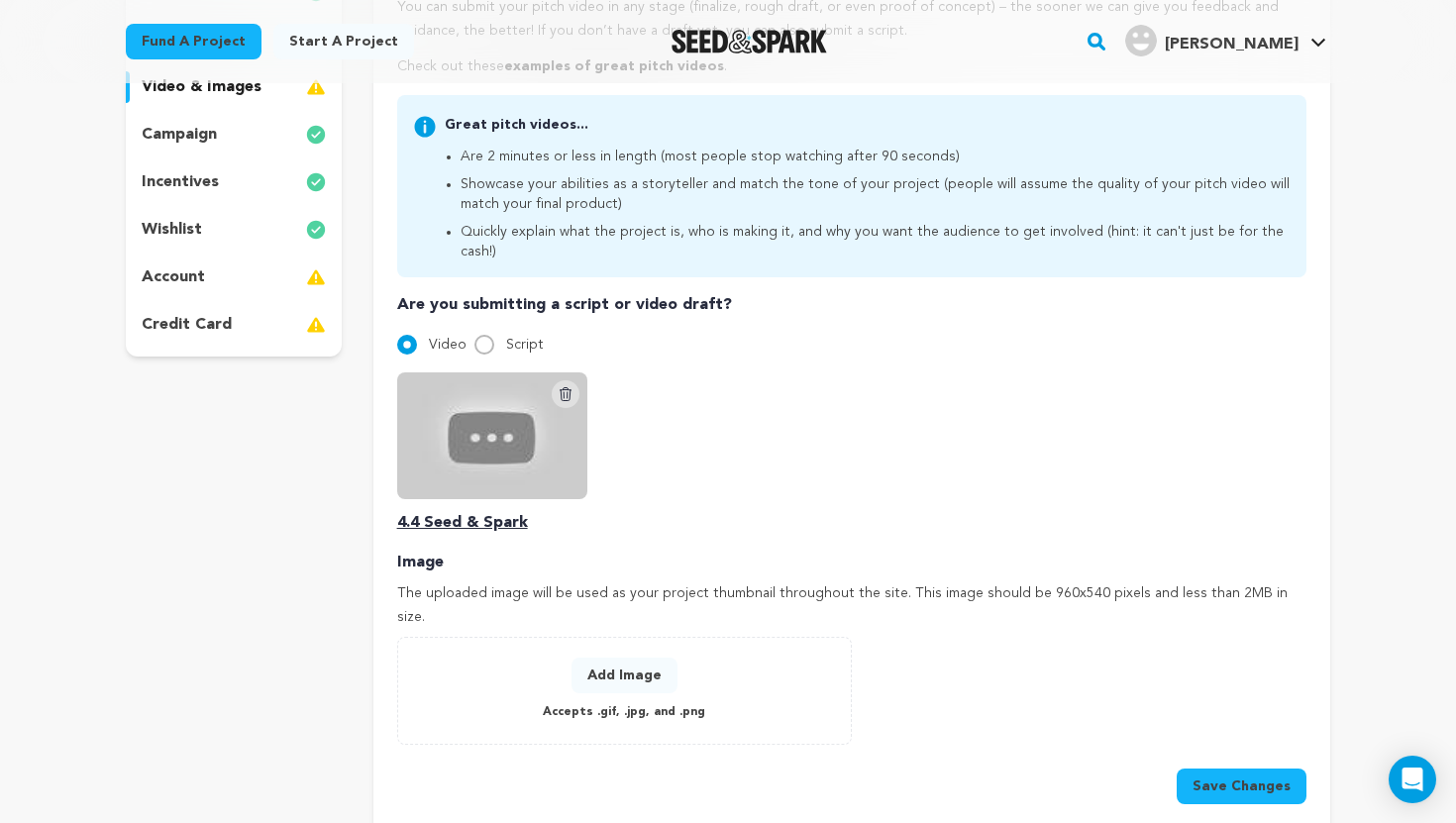 click on "Save Changes" at bounding box center [1241, 786] 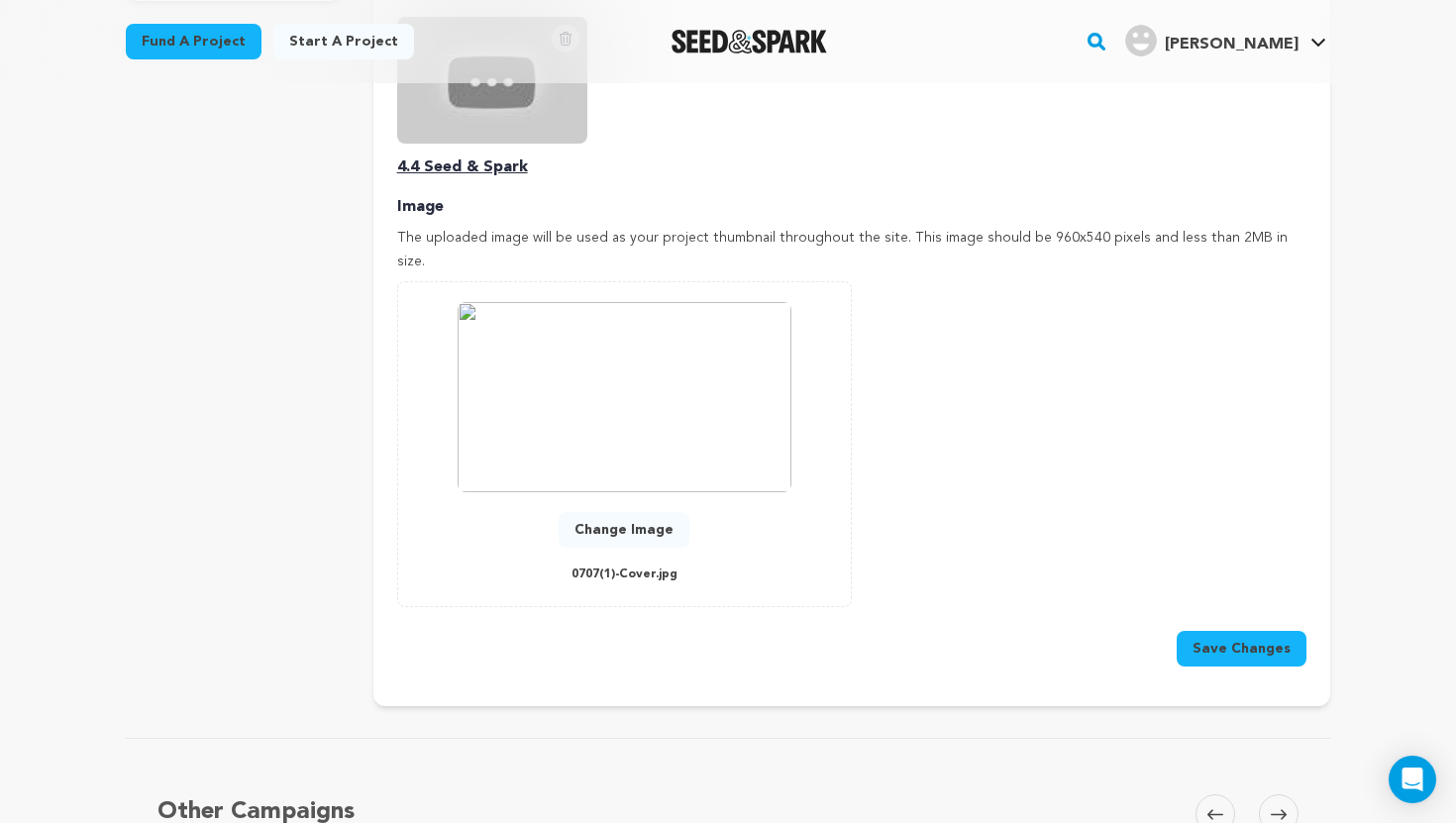 scroll, scrollTop: 753, scrollLeft: 0, axis: vertical 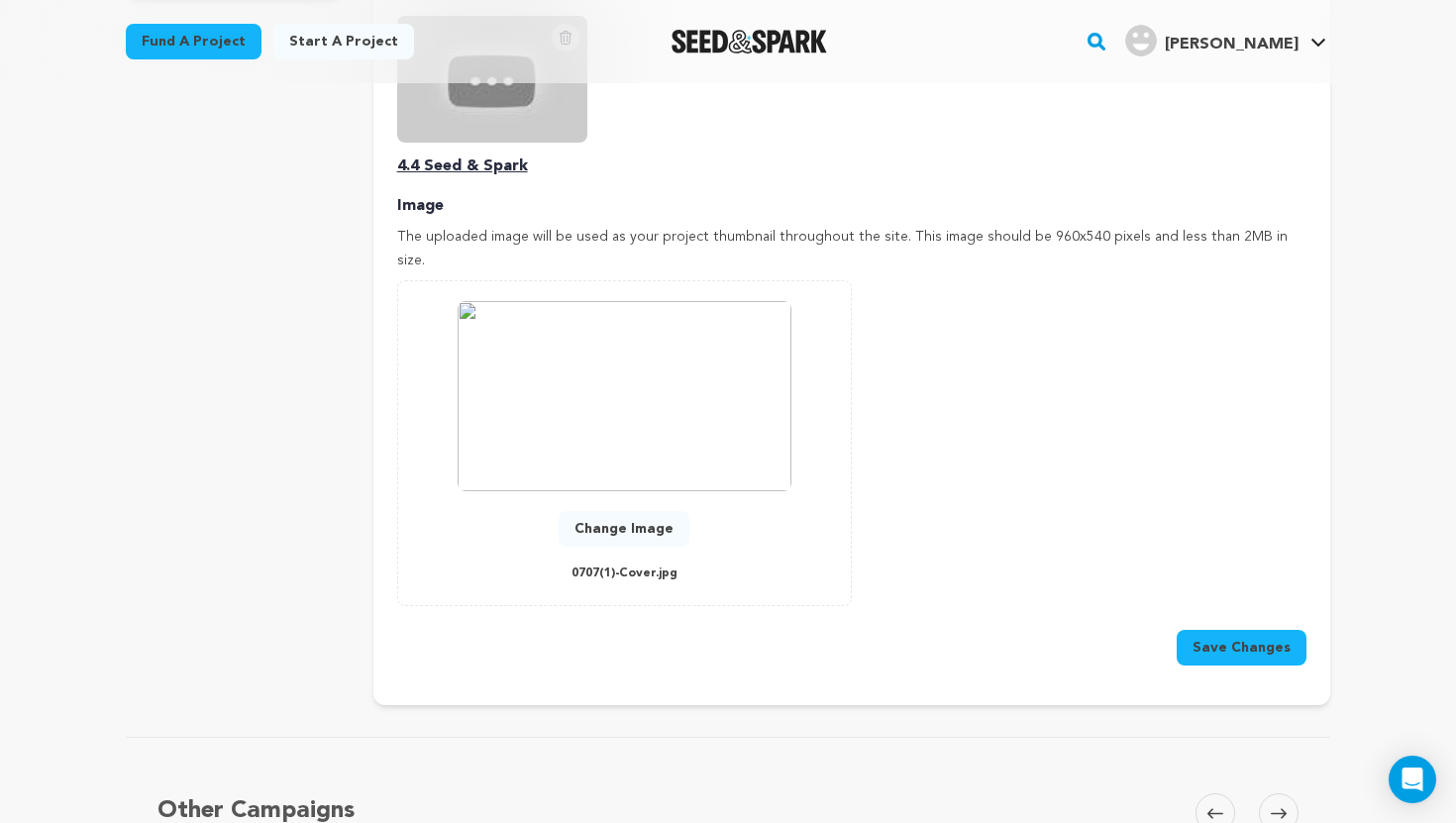 click on "Save Changes" at bounding box center (1241, 648) 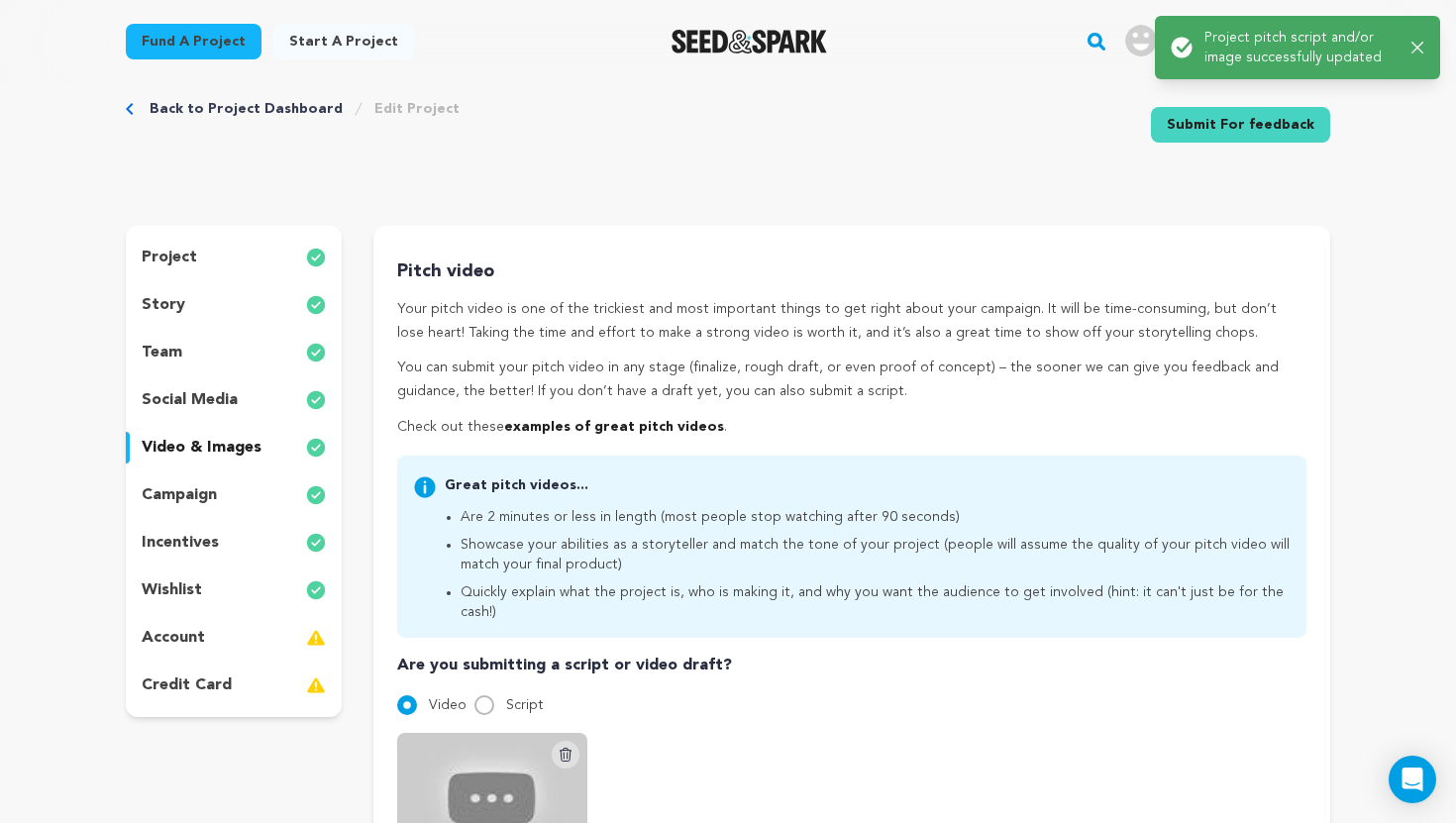 scroll, scrollTop: 0, scrollLeft: 0, axis: both 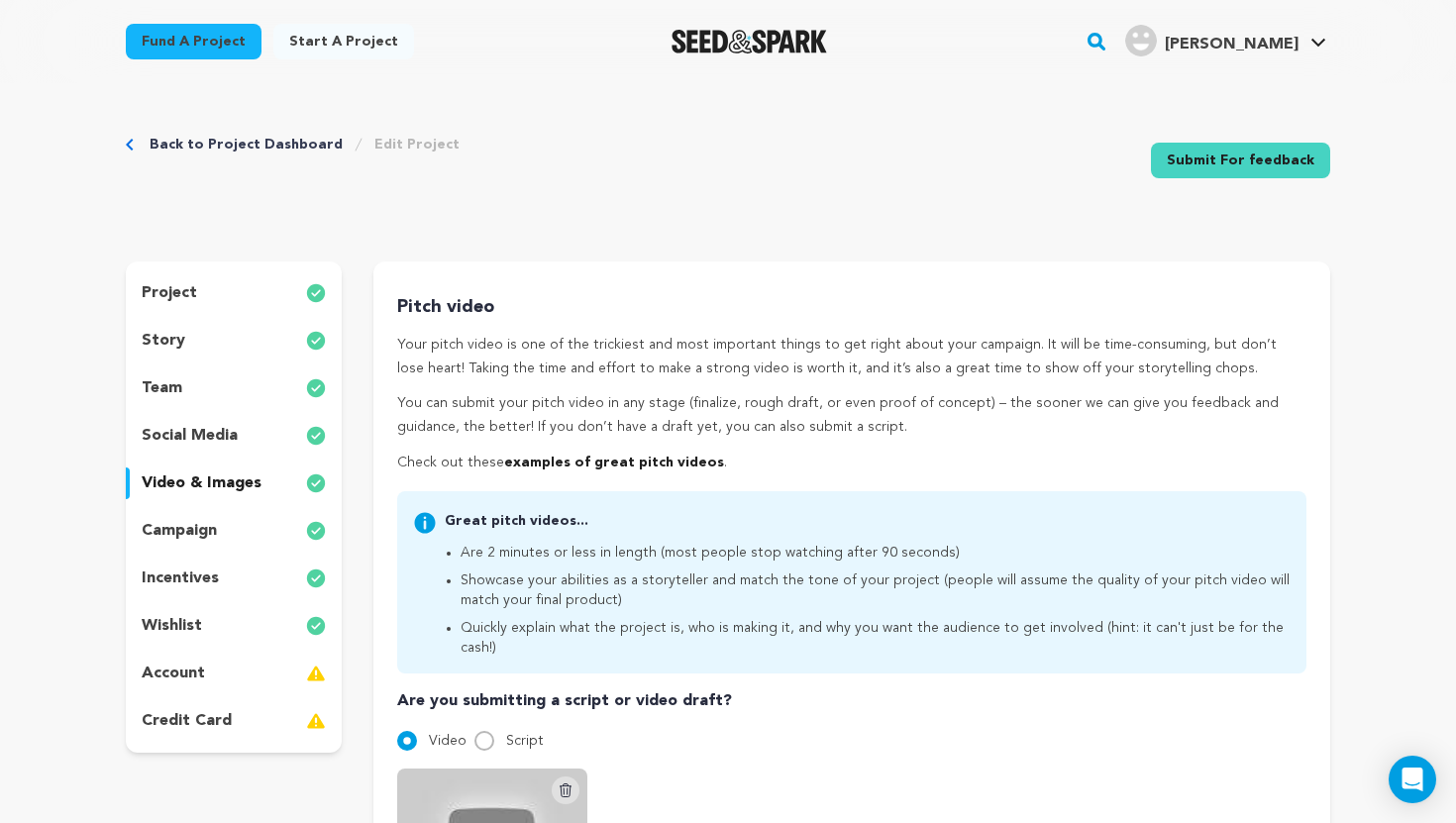 click on "Back to Project Dashboard" at bounding box center [246, 145] 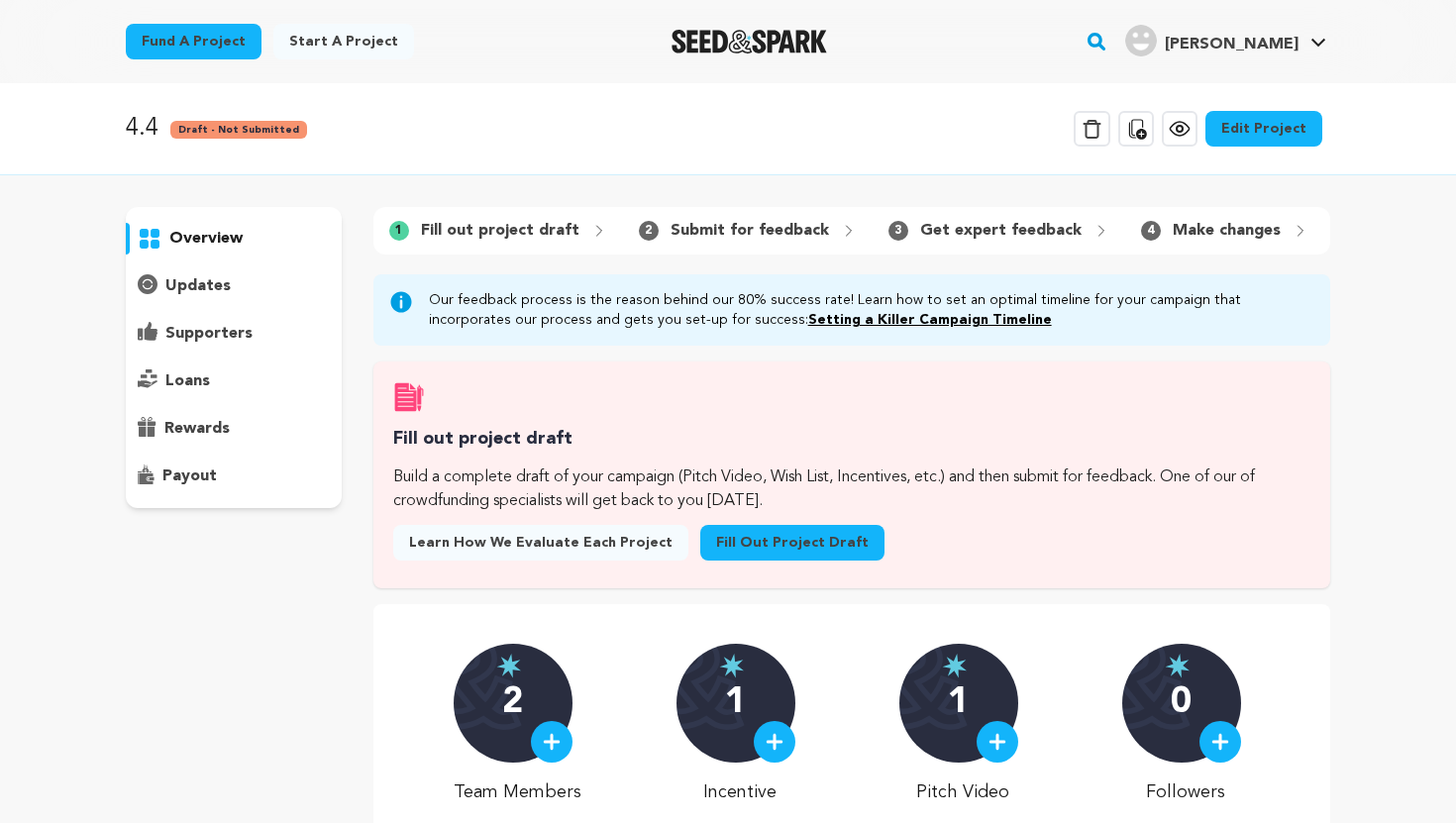 scroll, scrollTop: 0, scrollLeft: 0, axis: both 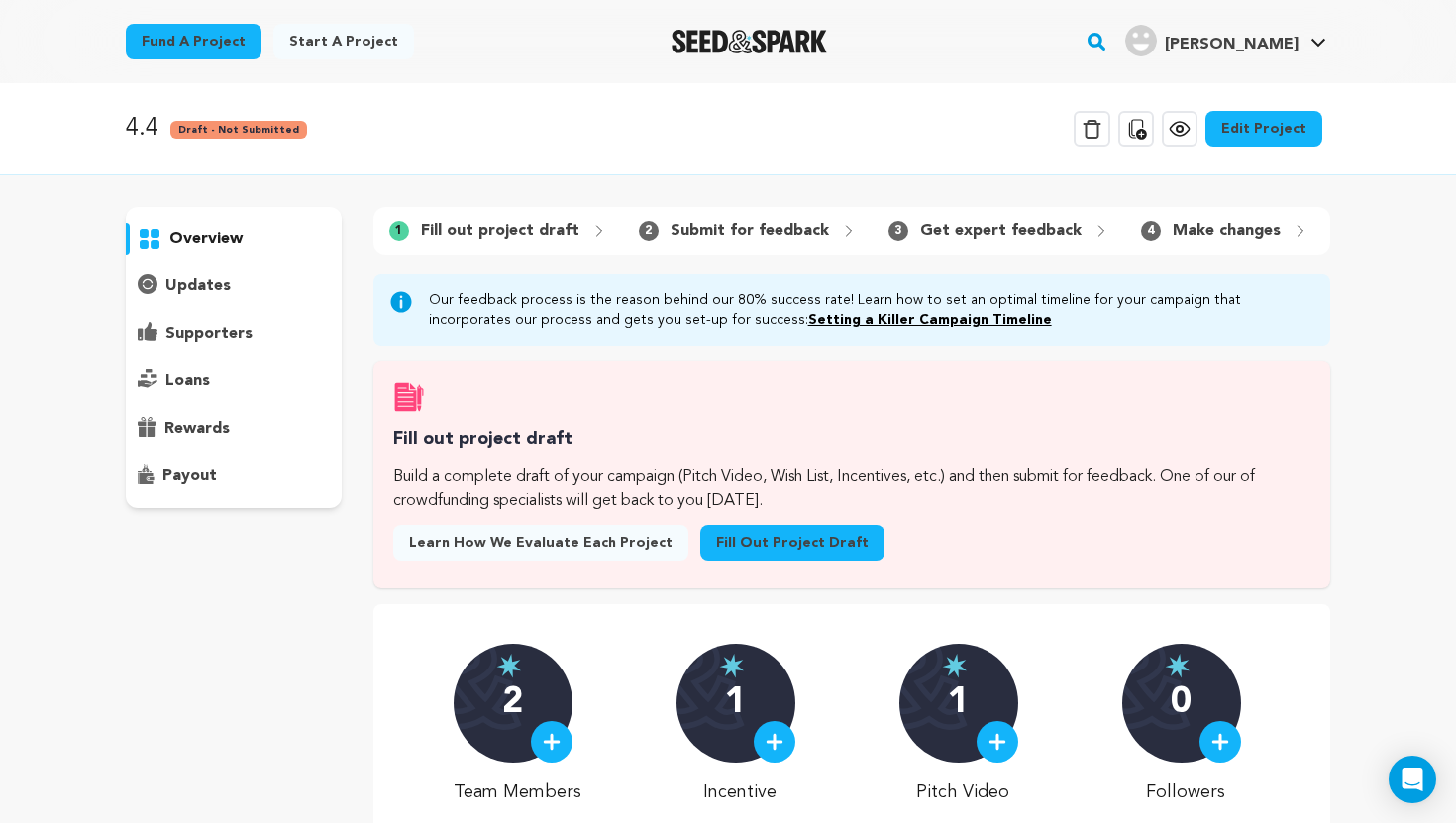 click on "overview" at bounding box center [206, 239] 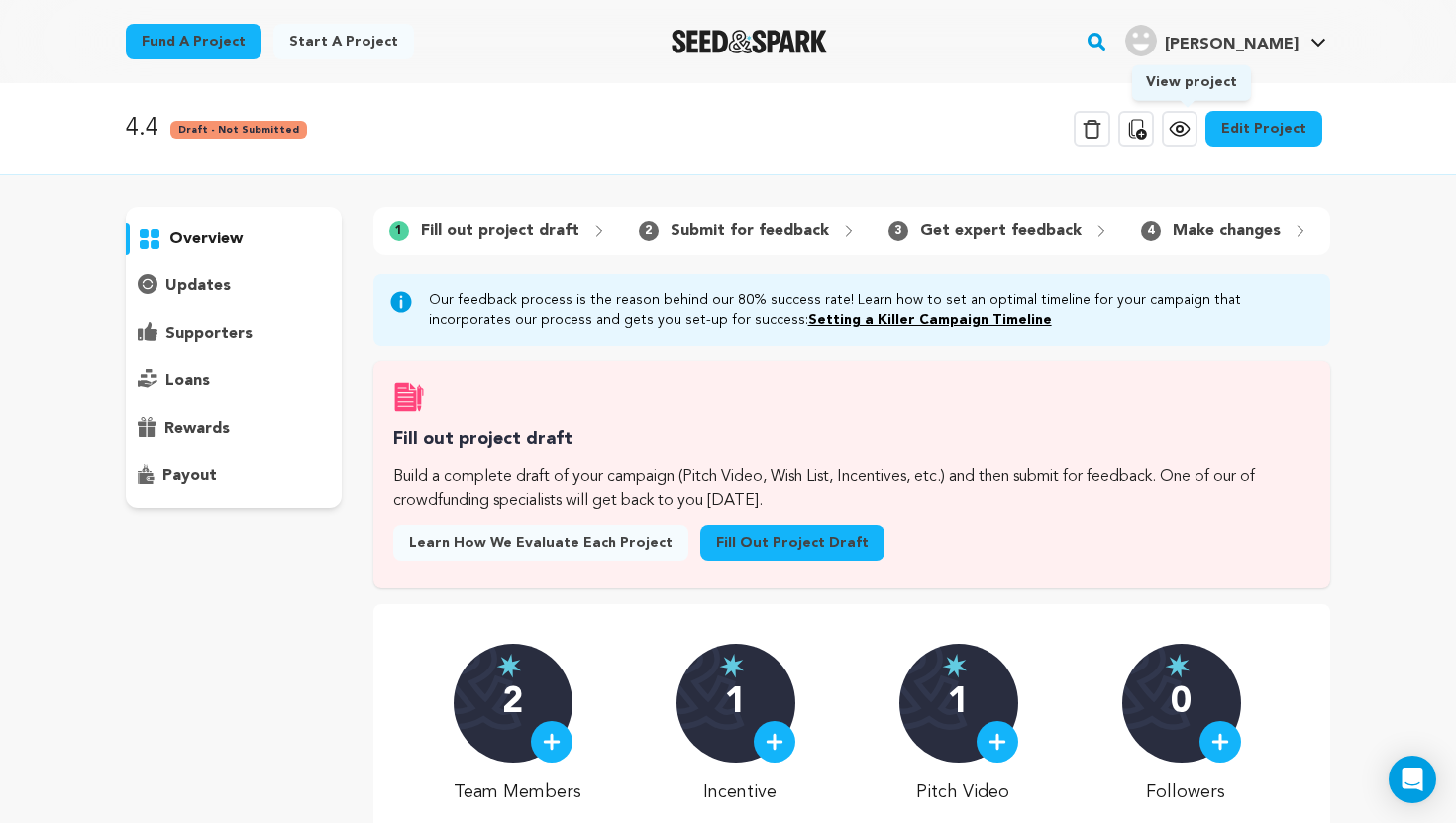 click 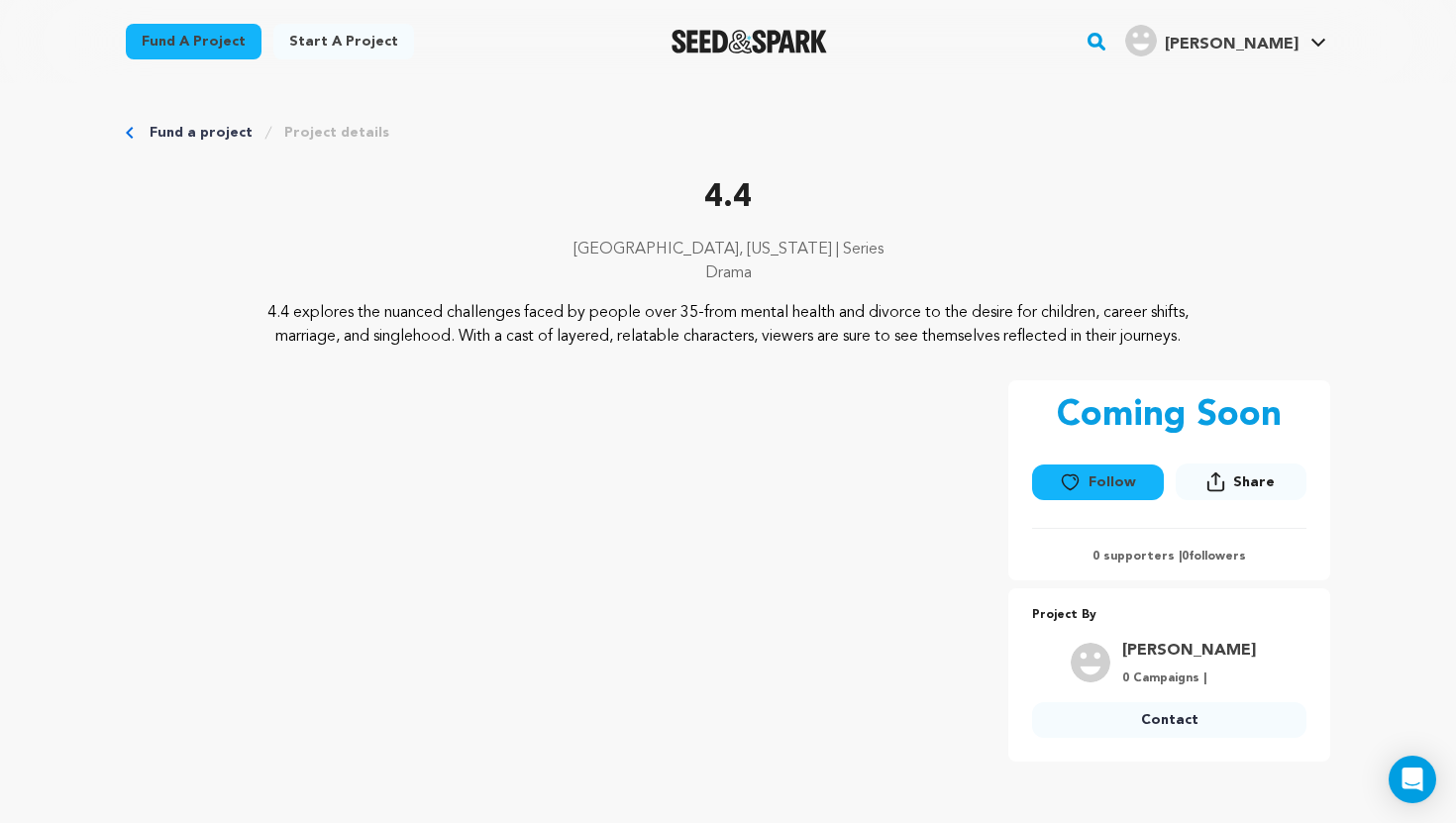 scroll, scrollTop: 37, scrollLeft: 0, axis: vertical 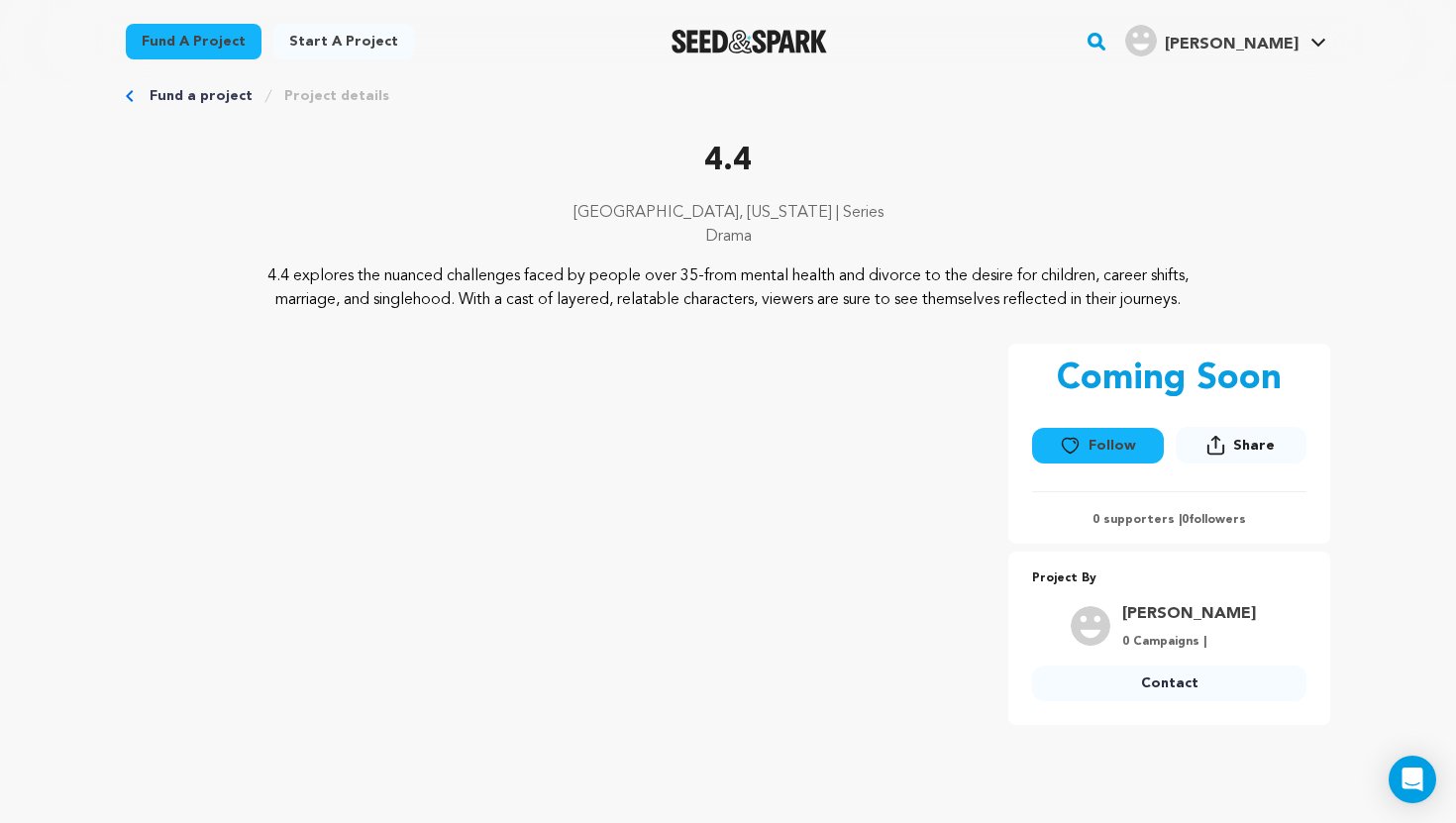 click on "Fund a project
Project details
4.4
Atlanta, Georgia |                                 Series
Drama
4.4" at bounding box center [728, 1552] 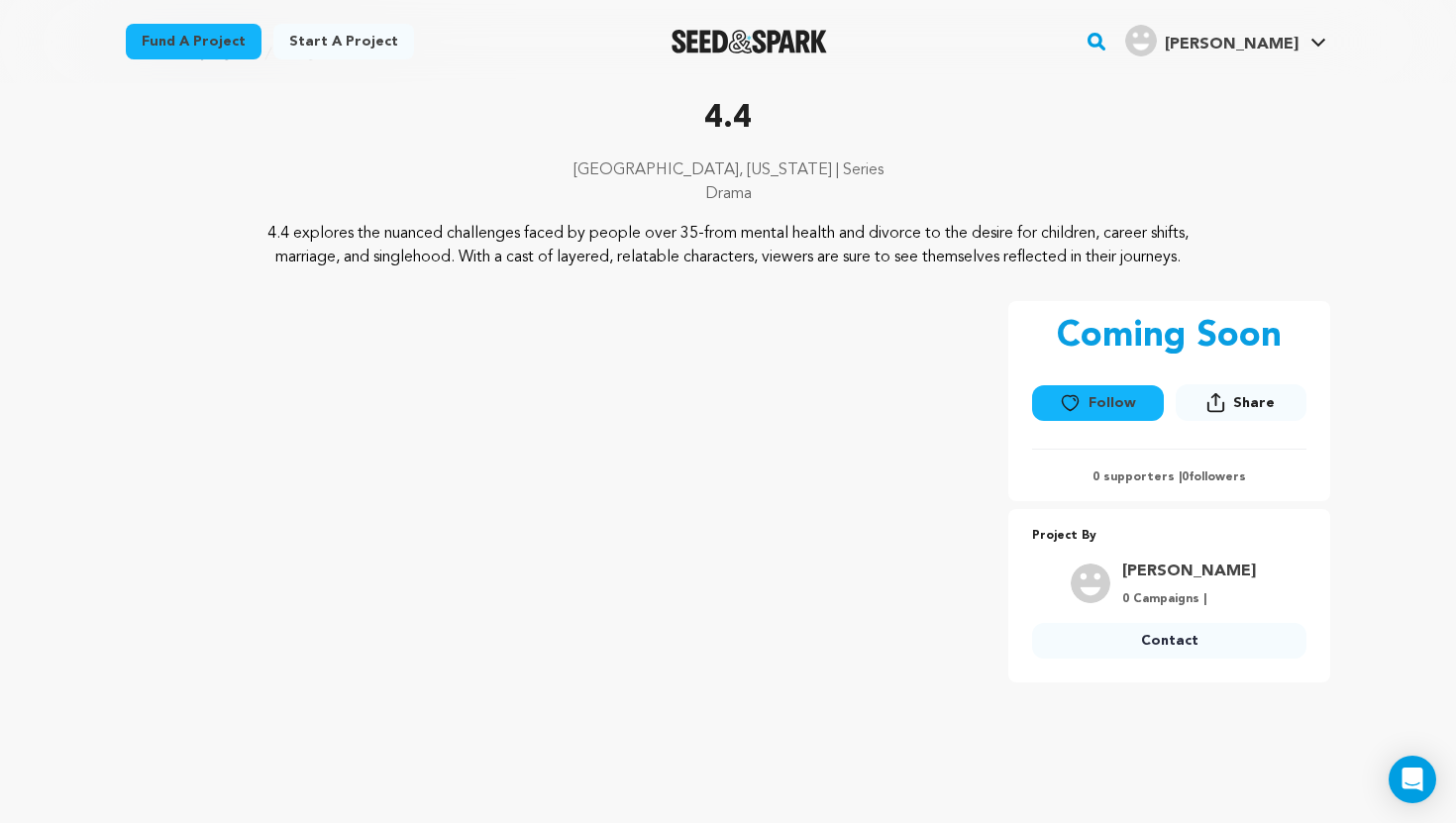scroll, scrollTop: 0, scrollLeft: 0, axis: both 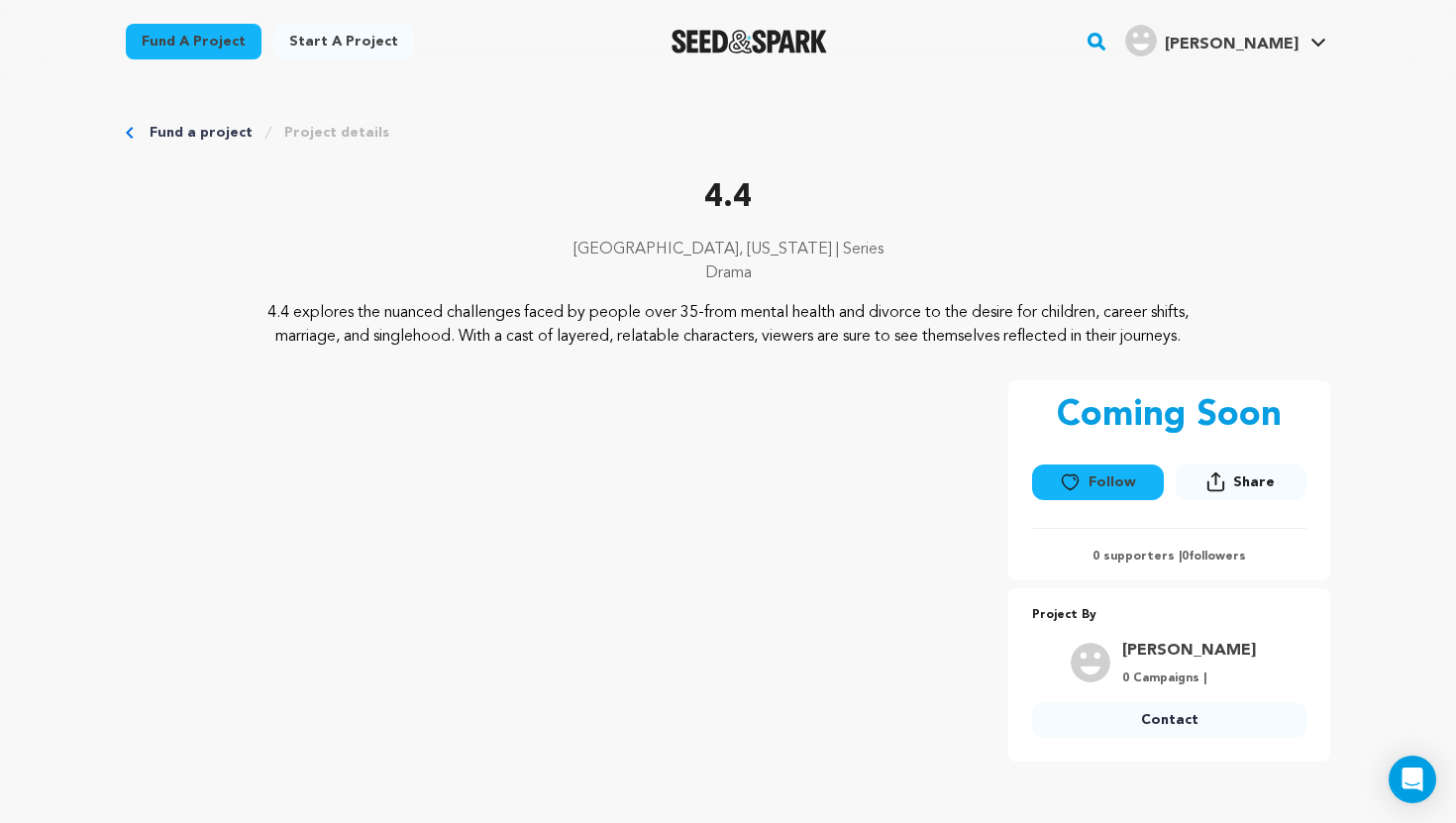 click on "[PERSON_NAME]" at bounding box center (1189, 651) 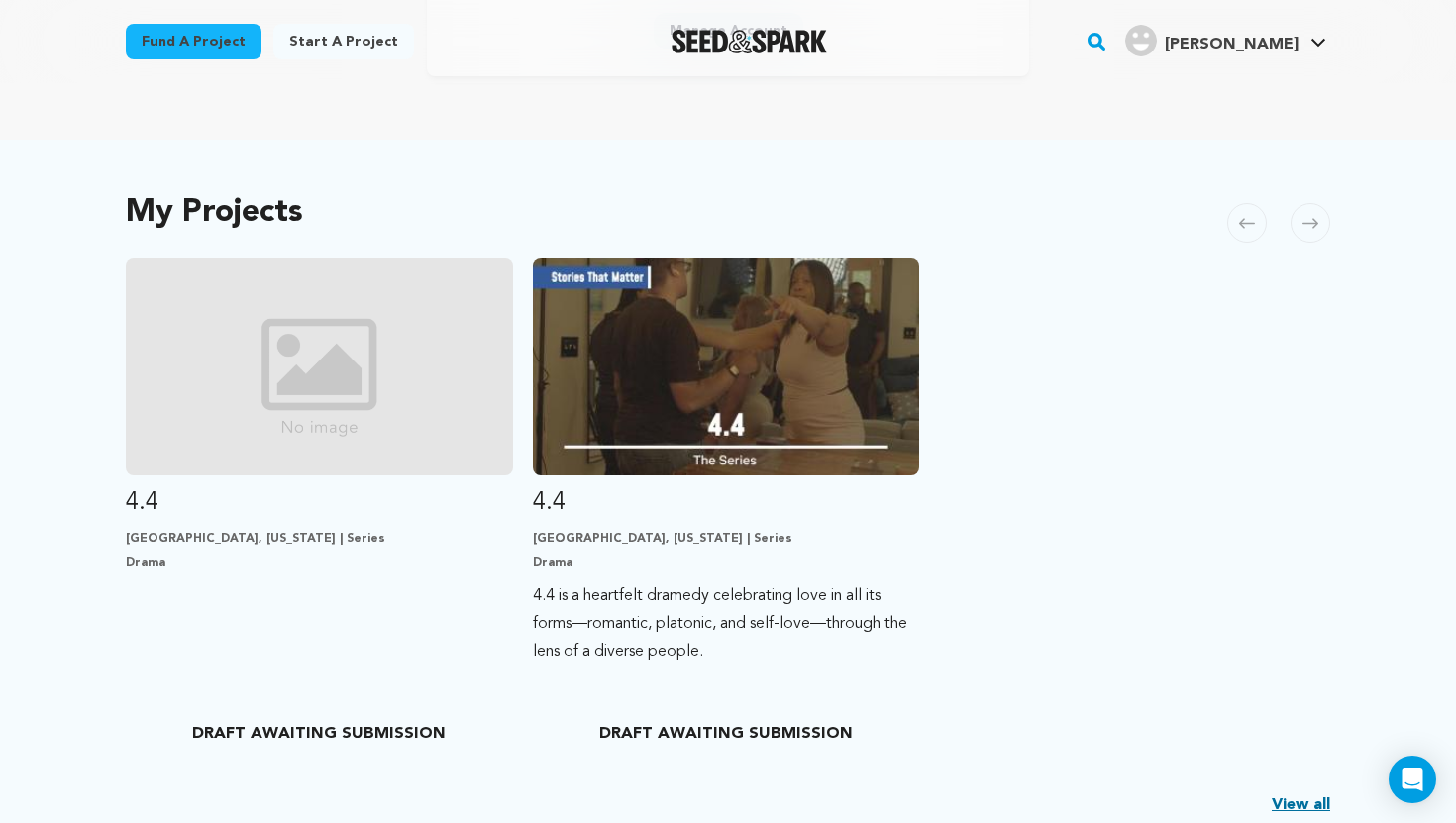 scroll, scrollTop: 317, scrollLeft: 0, axis: vertical 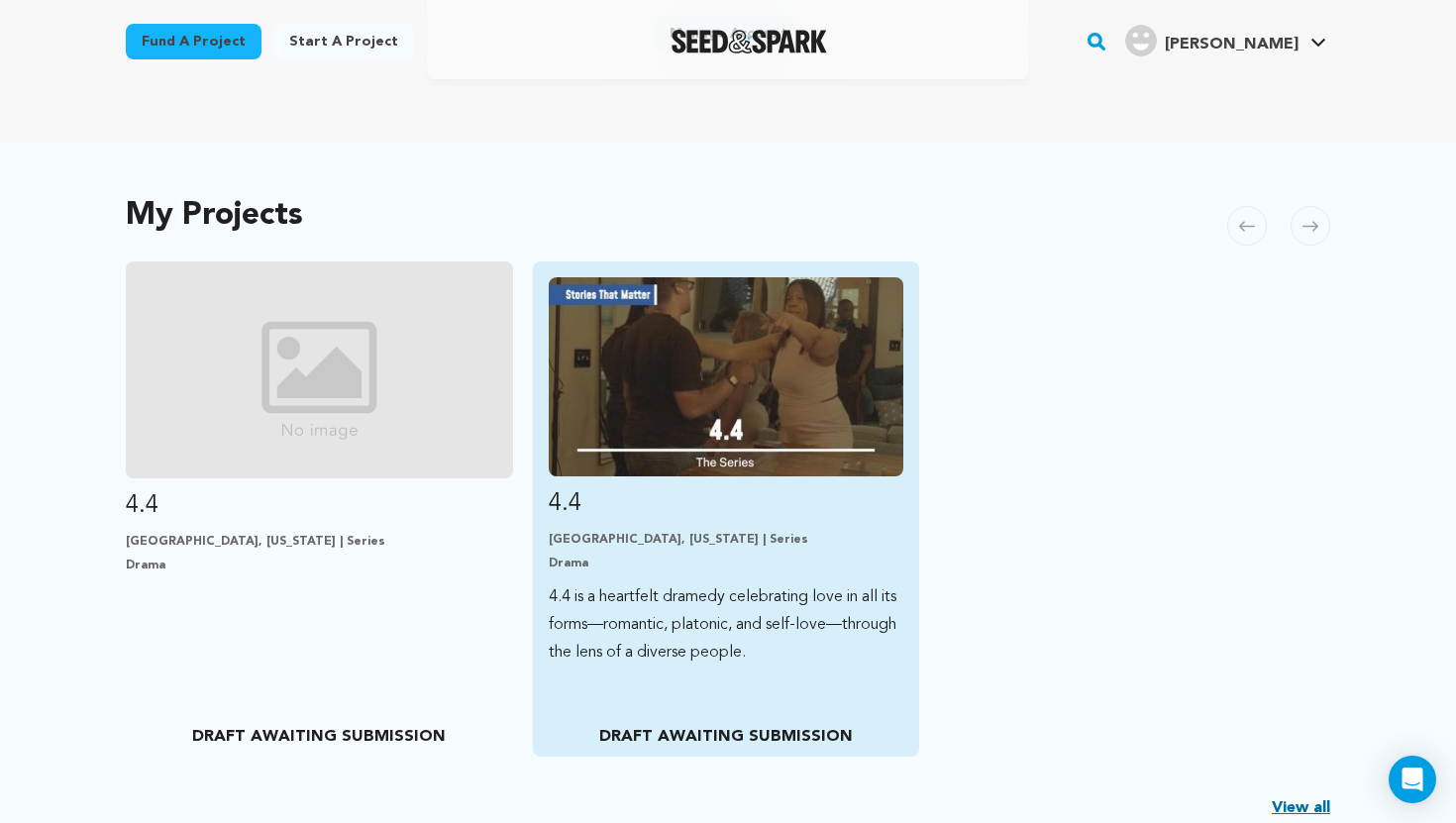 click at bounding box center (726, 376) 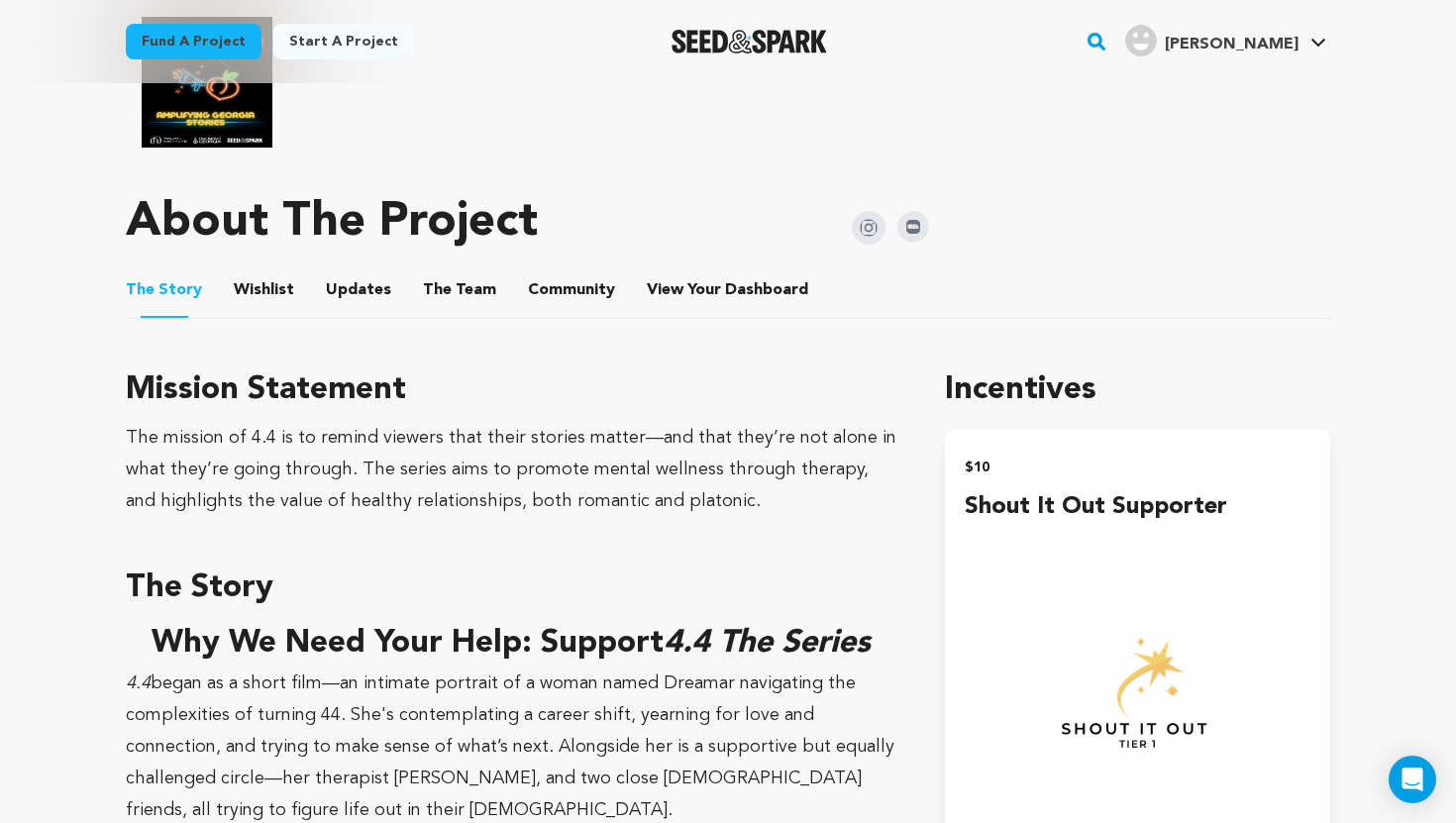 scroll, scrollTop: 951, scrollLeft: 0, axis: vertical 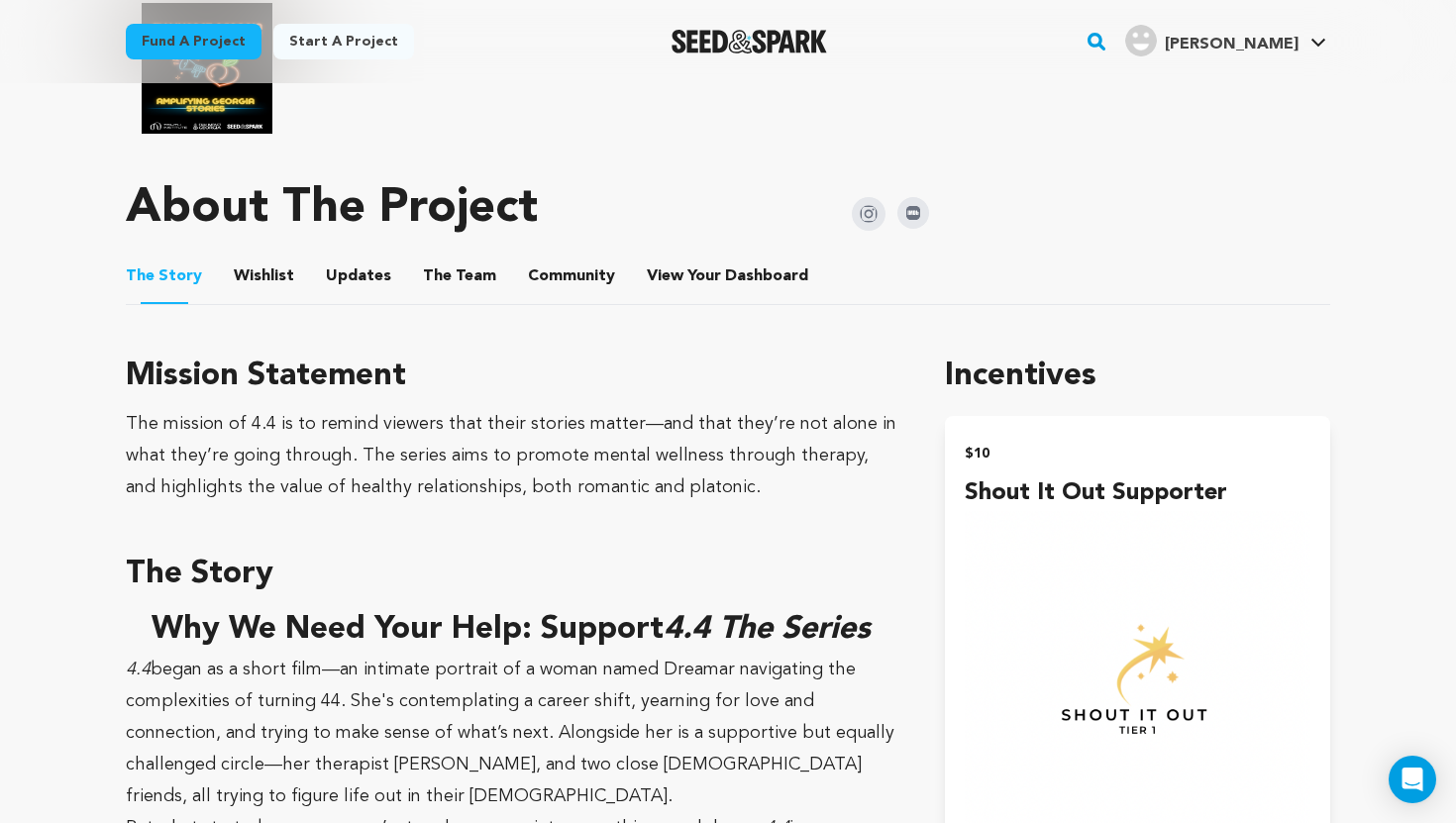 click on "Wishlist" at bounding box center [264, 280] 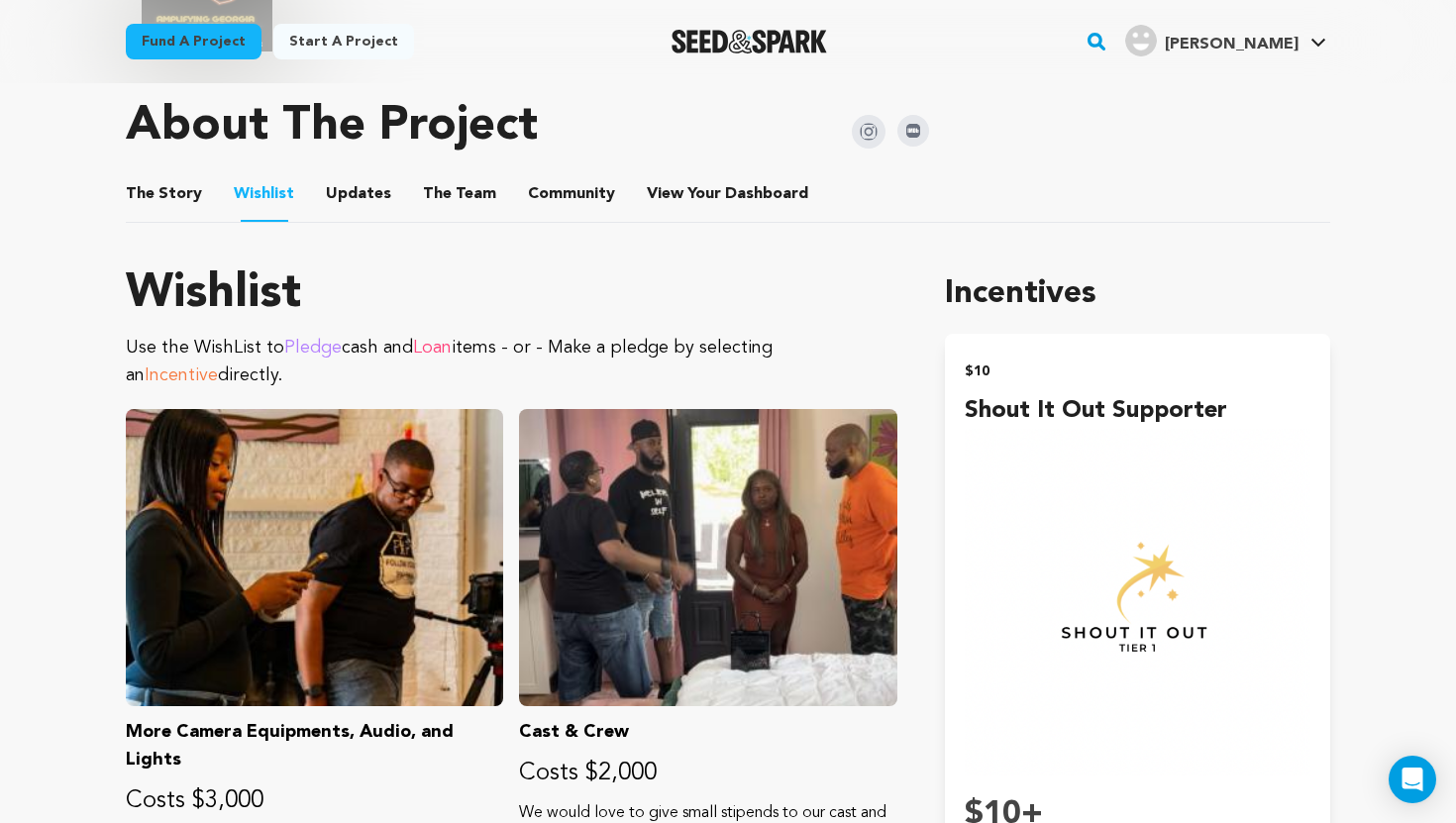 scroll, scrollTop: 1030, scrollLeft: 0, axis: vertical 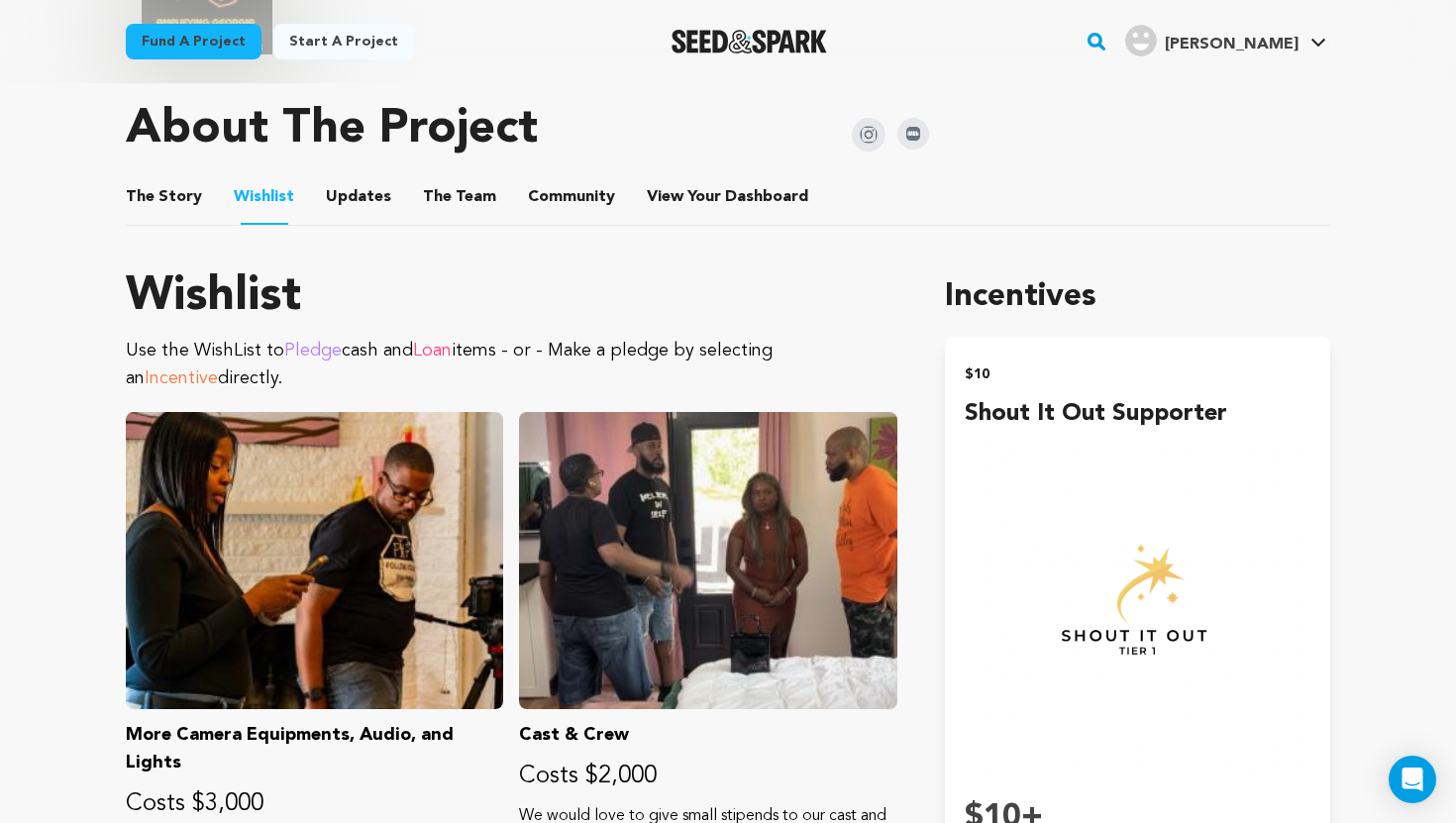click on "Updates" at bounding box center [359, 201] 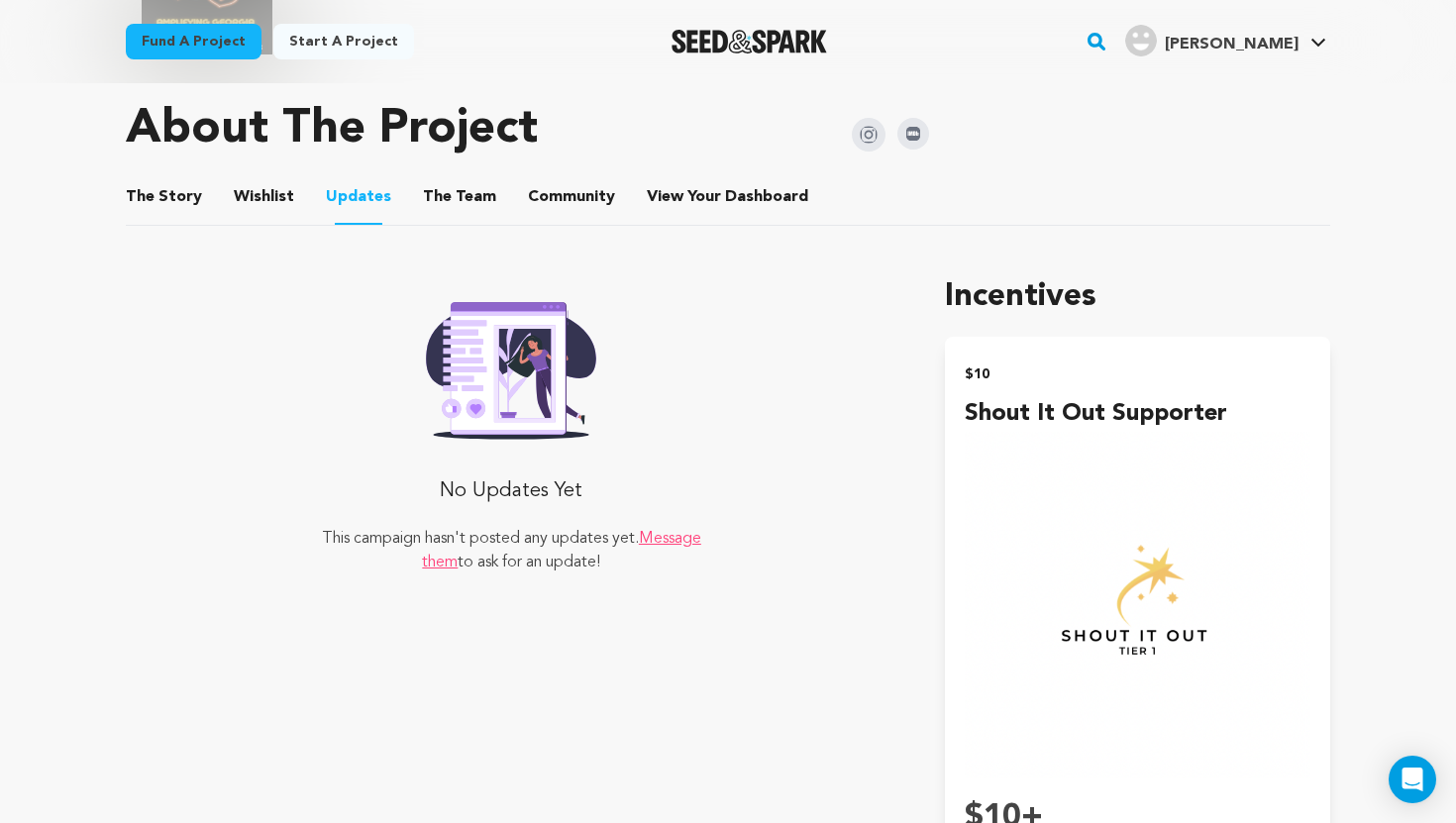 click on "The Team" at bounding box center (460, 201) 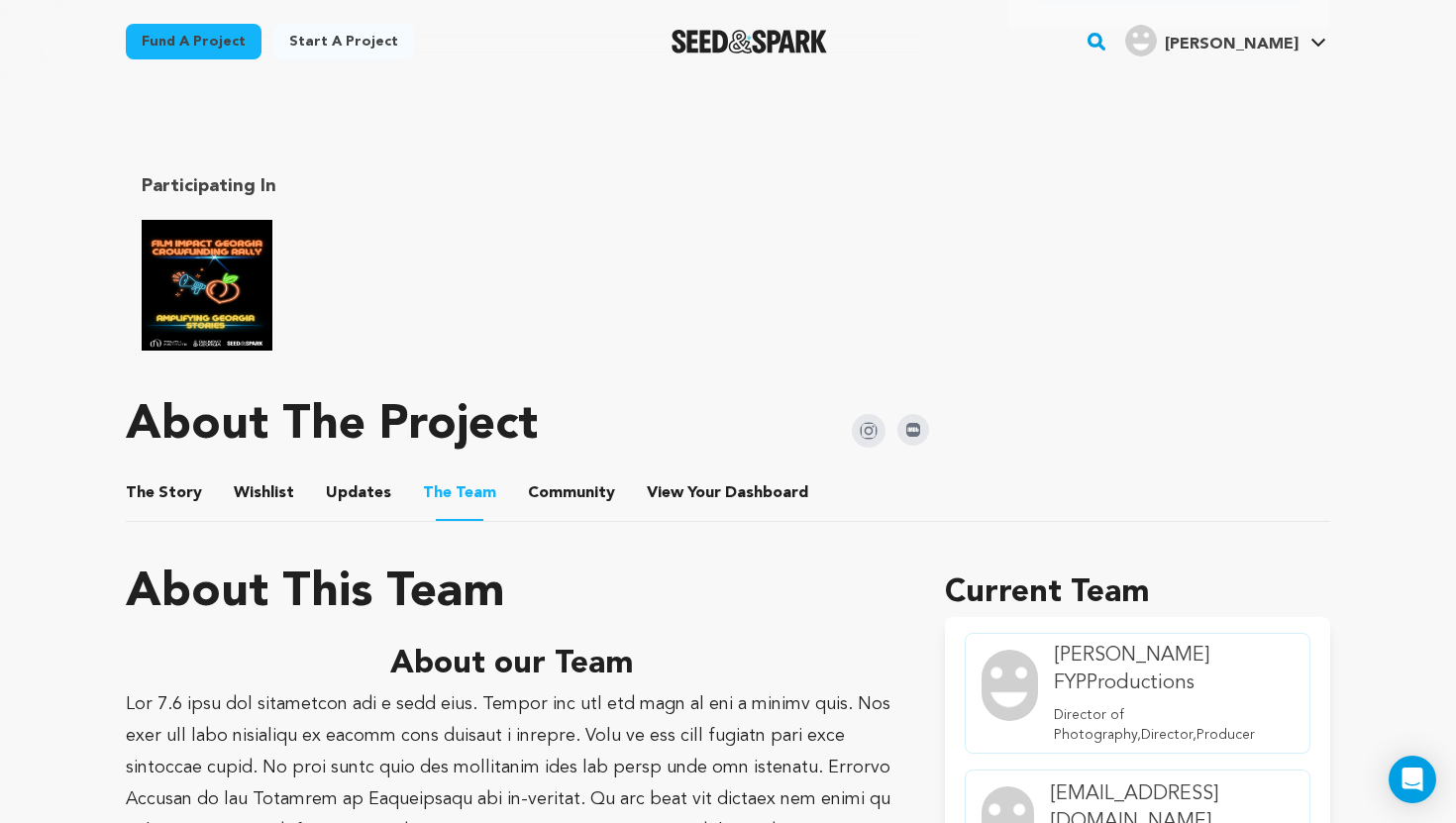 scroll, scrollTop: 713, scrollLeft: 0, axis: vertical 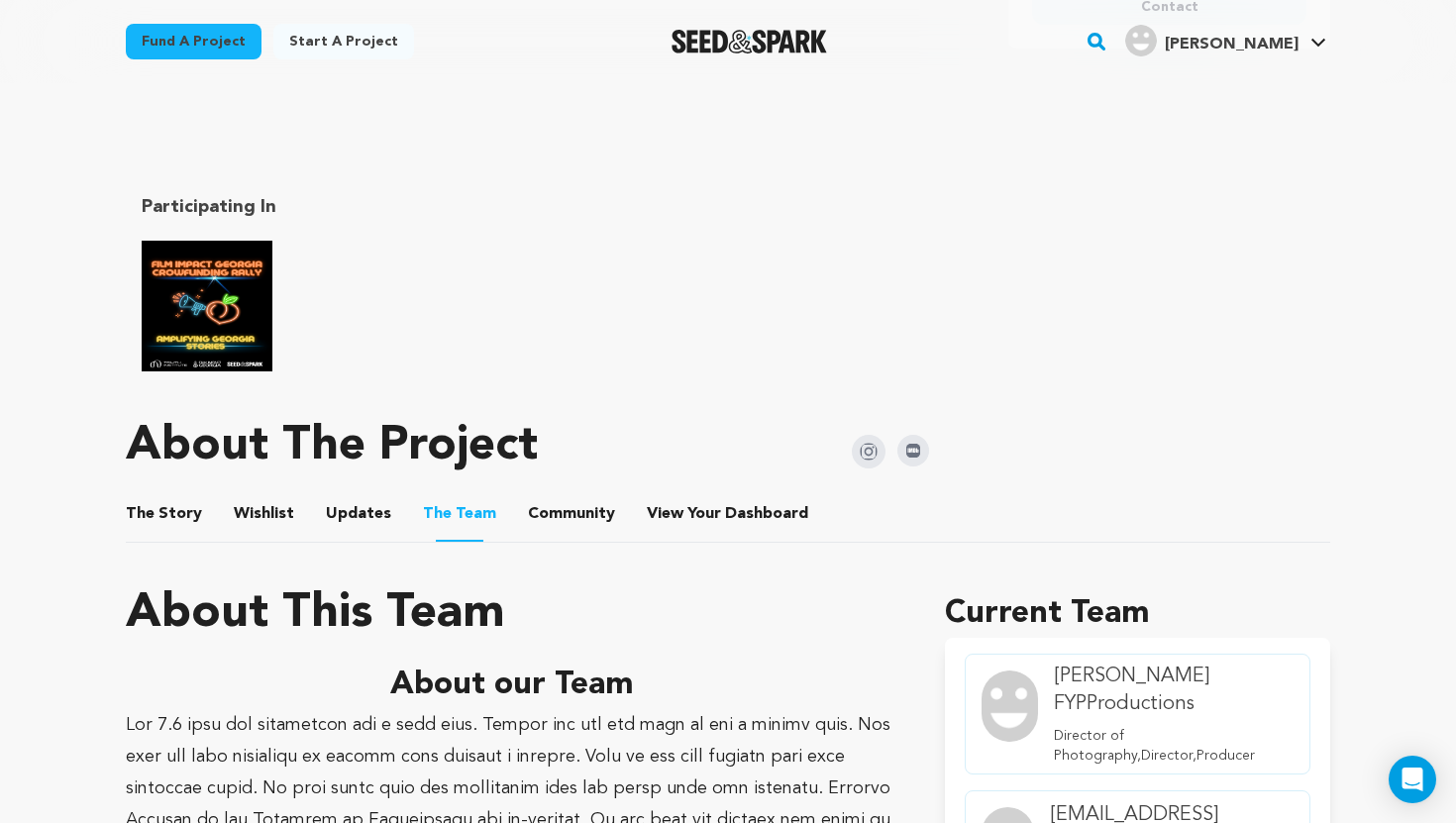 click on "Community" at bounding box center [572, 518] 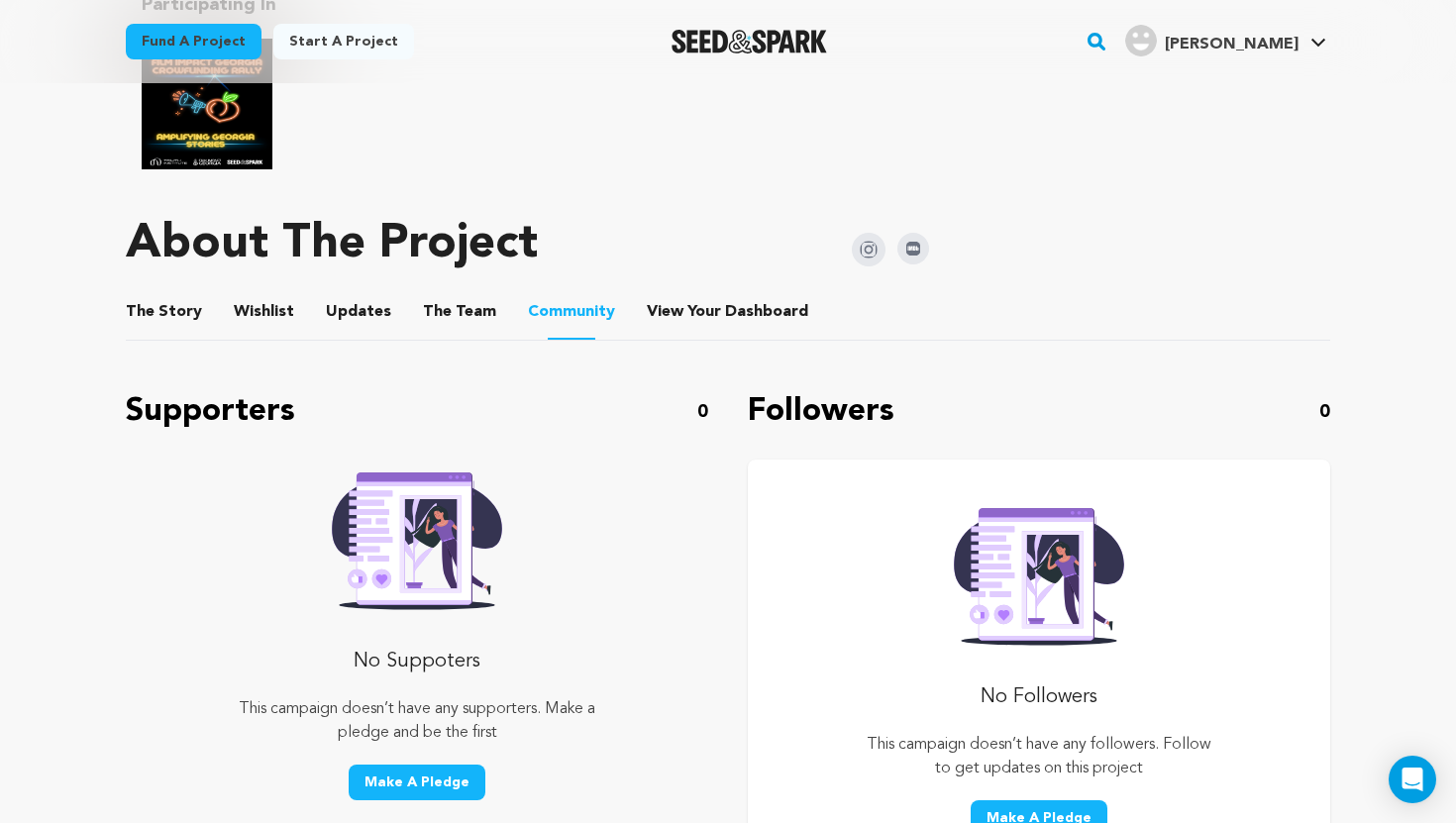 scroll, scrollTop: 911, scrollLeft: 0, axis: vertical 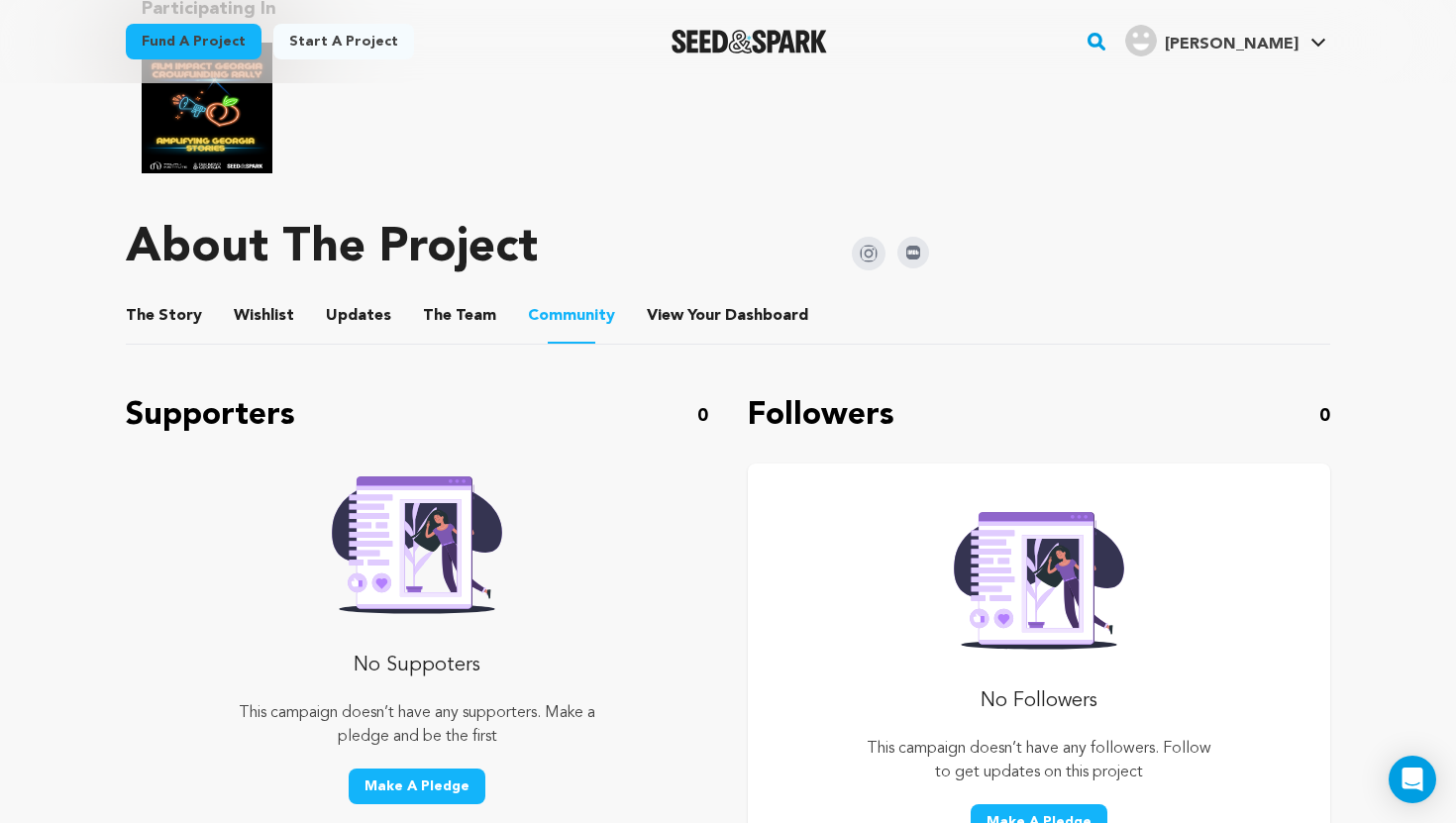 click on "The Story" at bounding box center (164, 320) 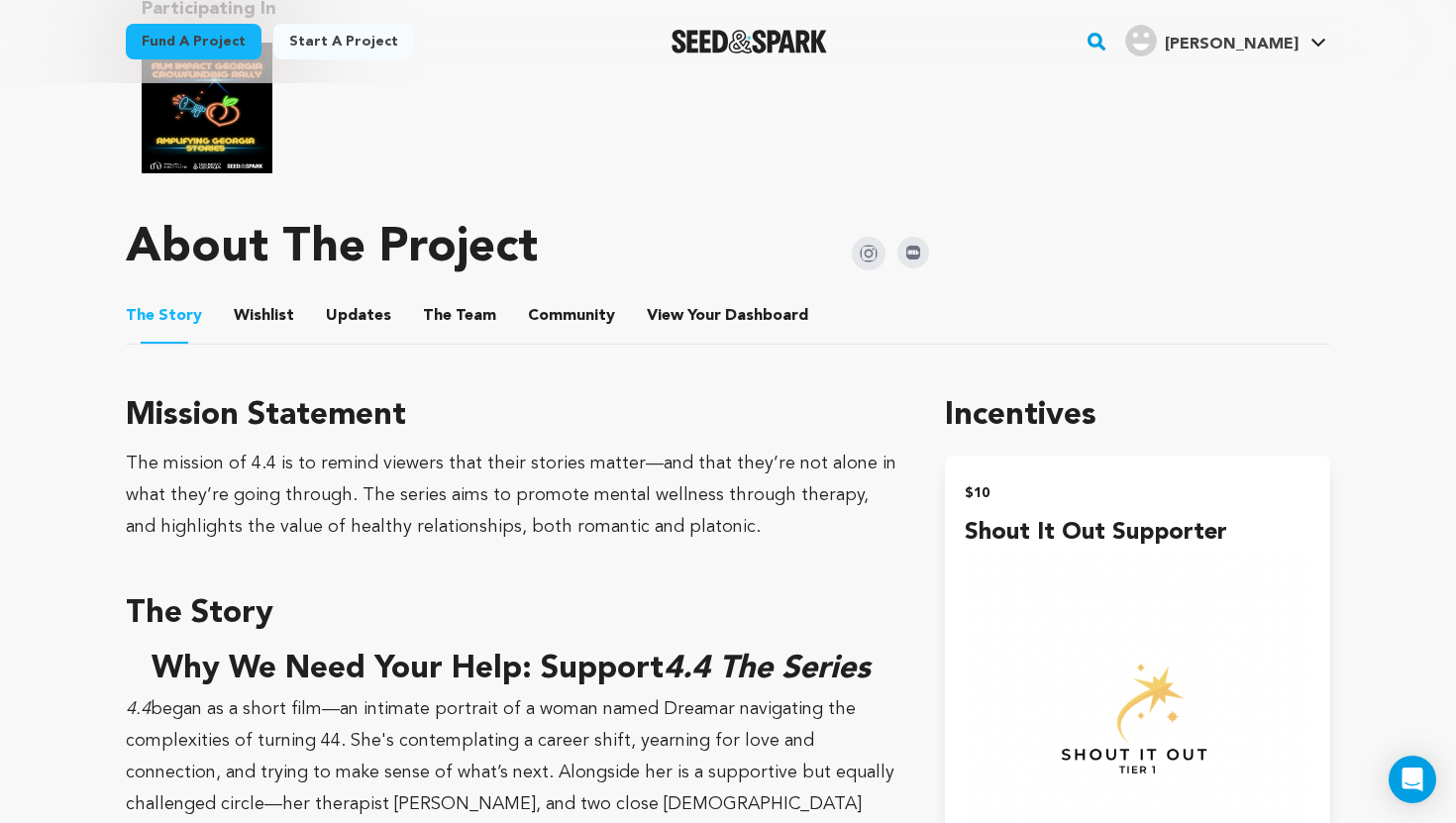 click on "Wishlist" at bounding box center [264, 320] 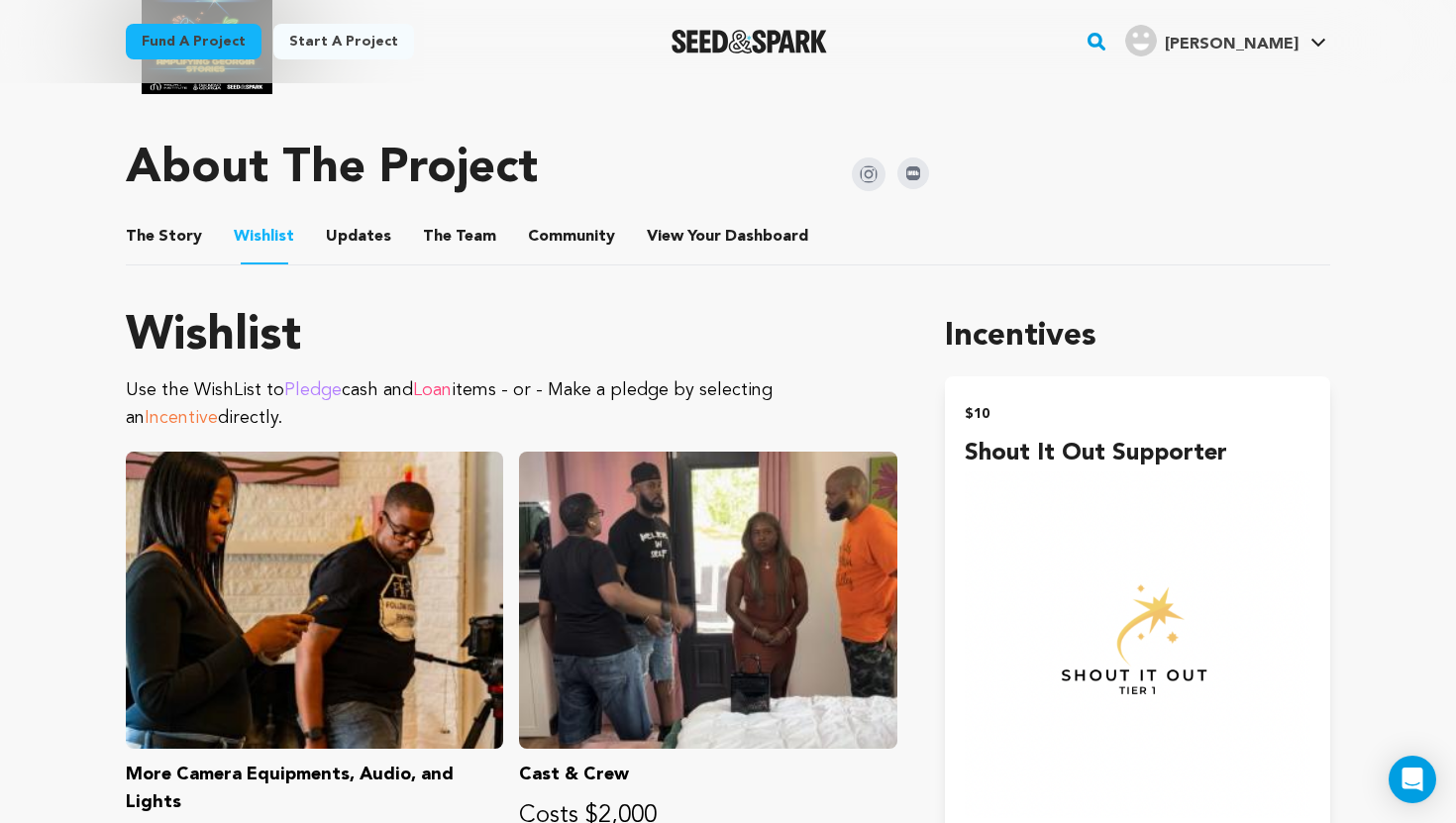 scroll, scrollTop: 1030, scrollLeft: 0, axis: vertical 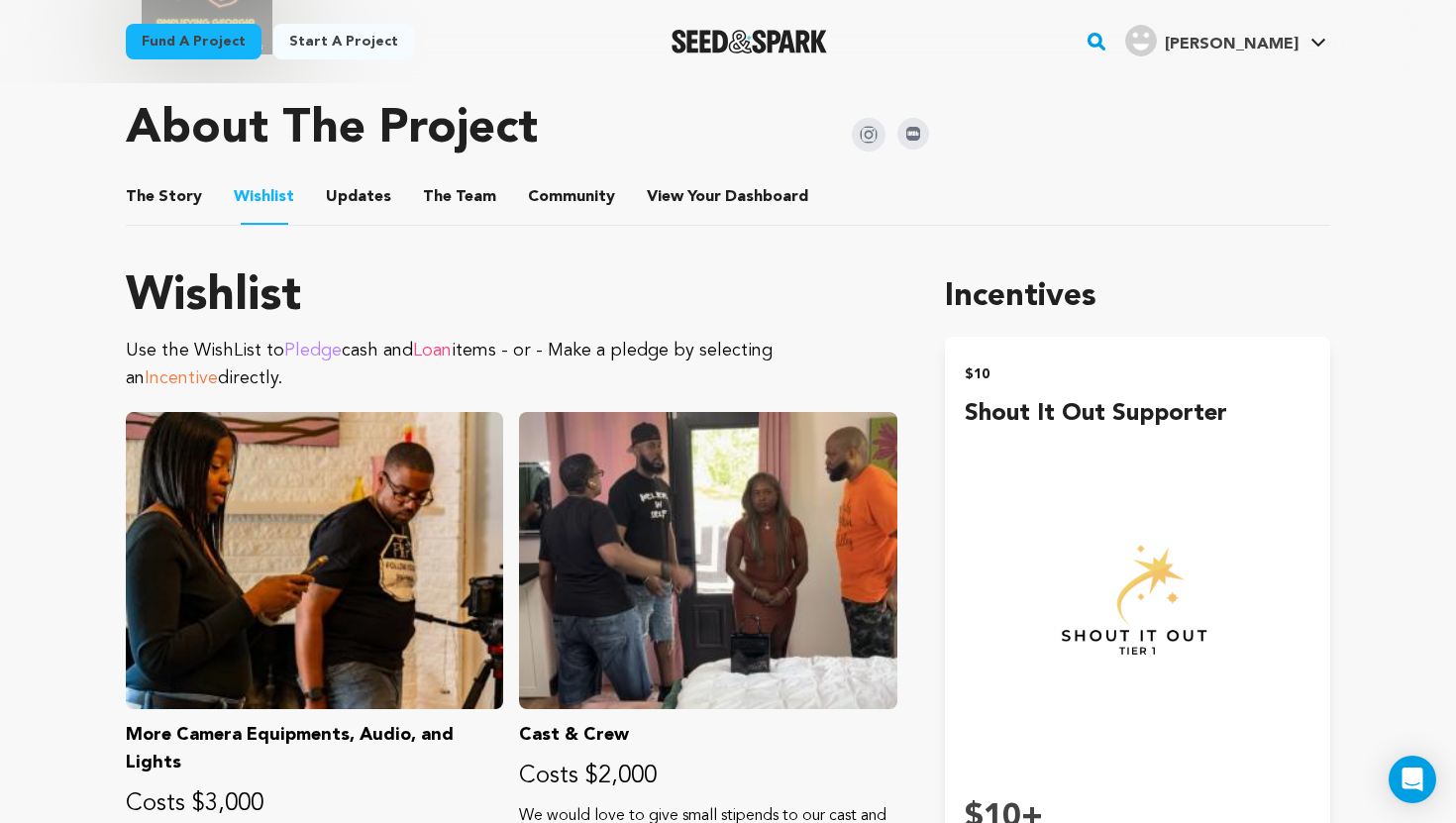 click on "Updates" at bounding box center (359, 201) 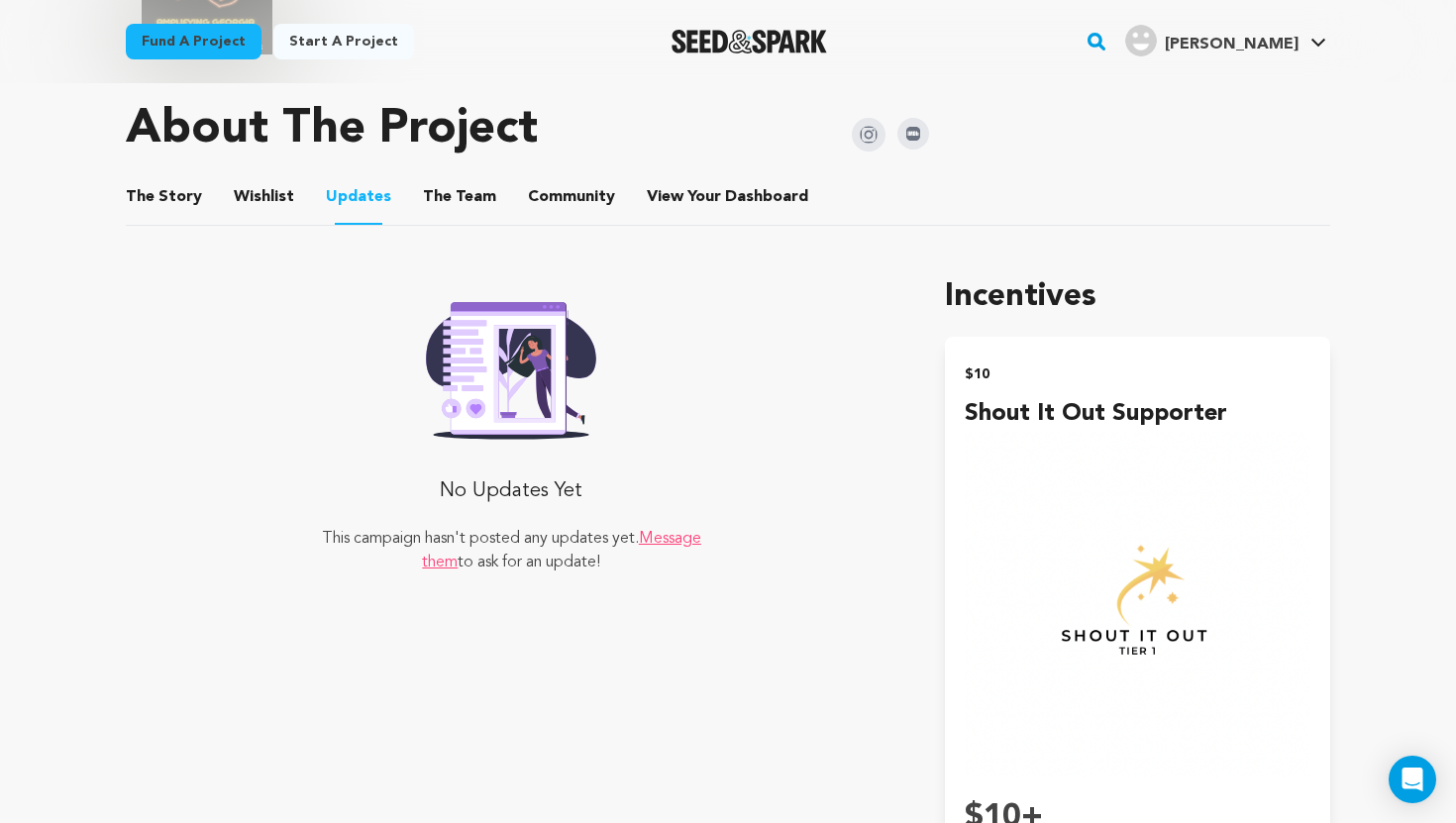 click on "The Team" at bounding box center [460, 201] 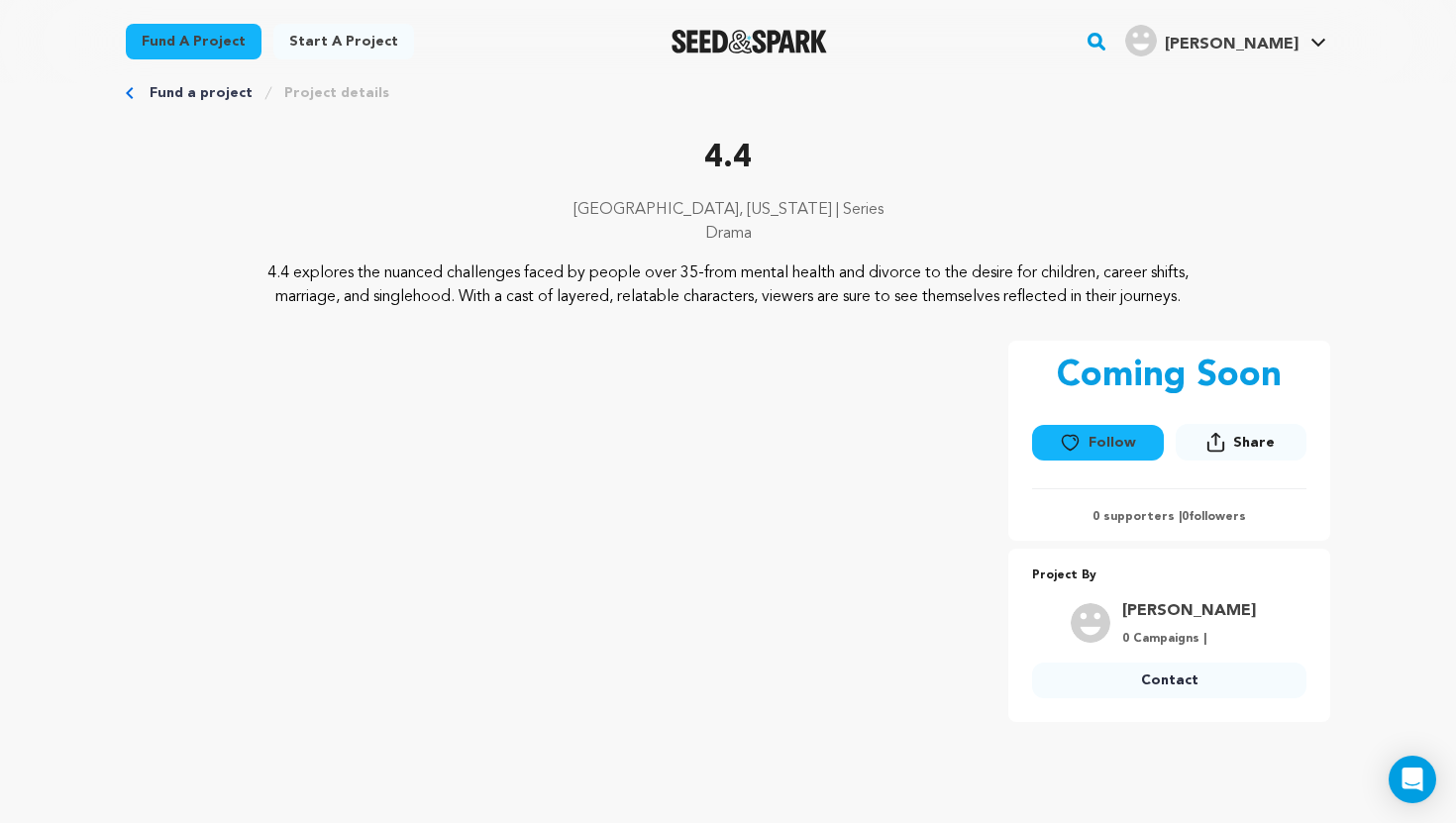 scroll, scrollTop: 0, scrollLeft: 0, axis: both 